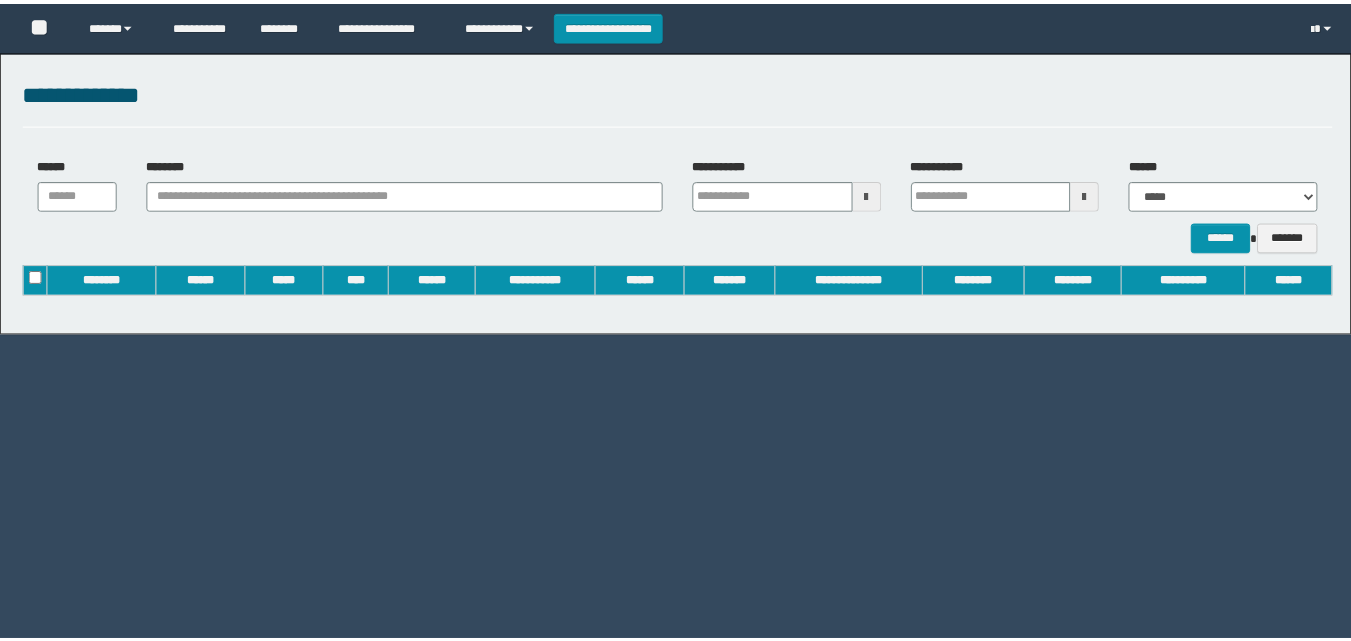 scroll, scrollTop: 0, scrollLeft: 0, axis: both 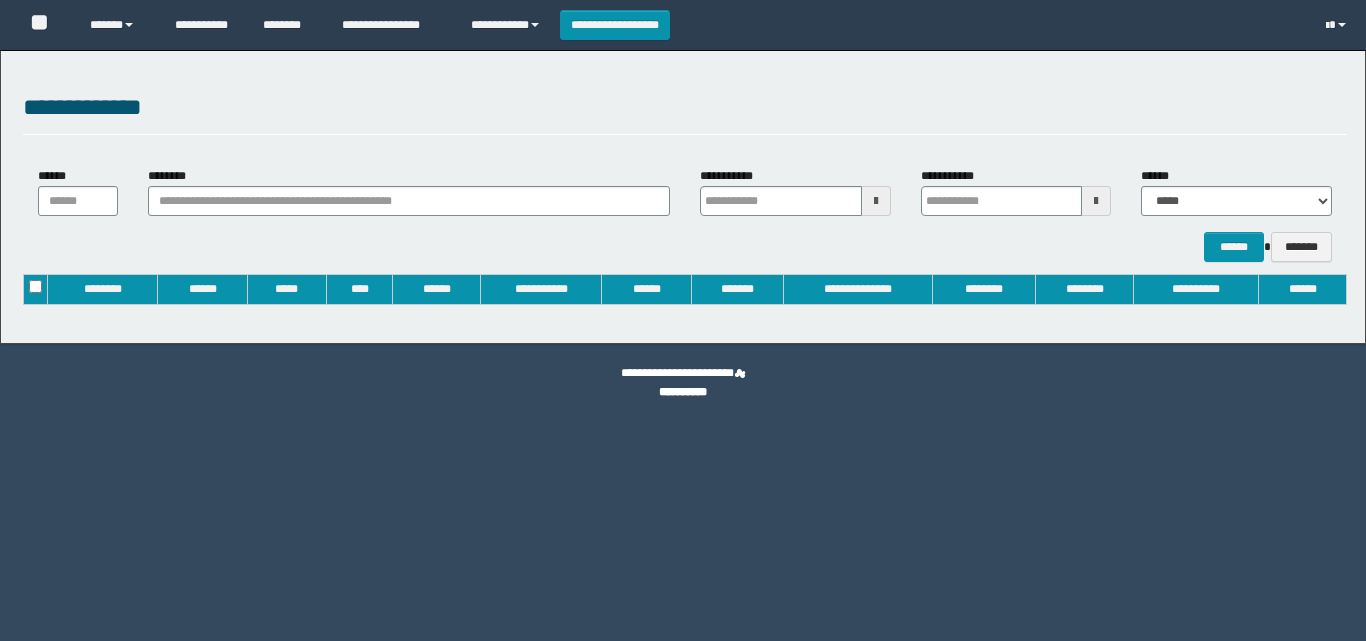 type on "**********" 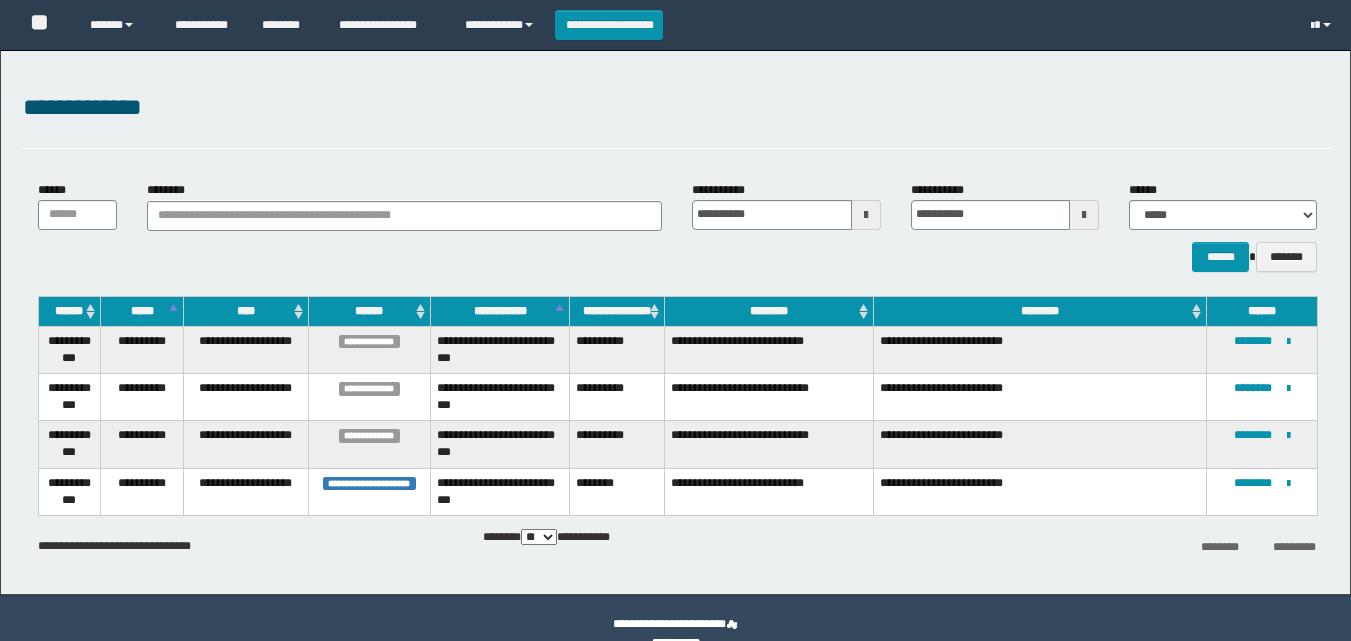 scroll, scrollTop: 0, scrollLeft: 0, axis: both 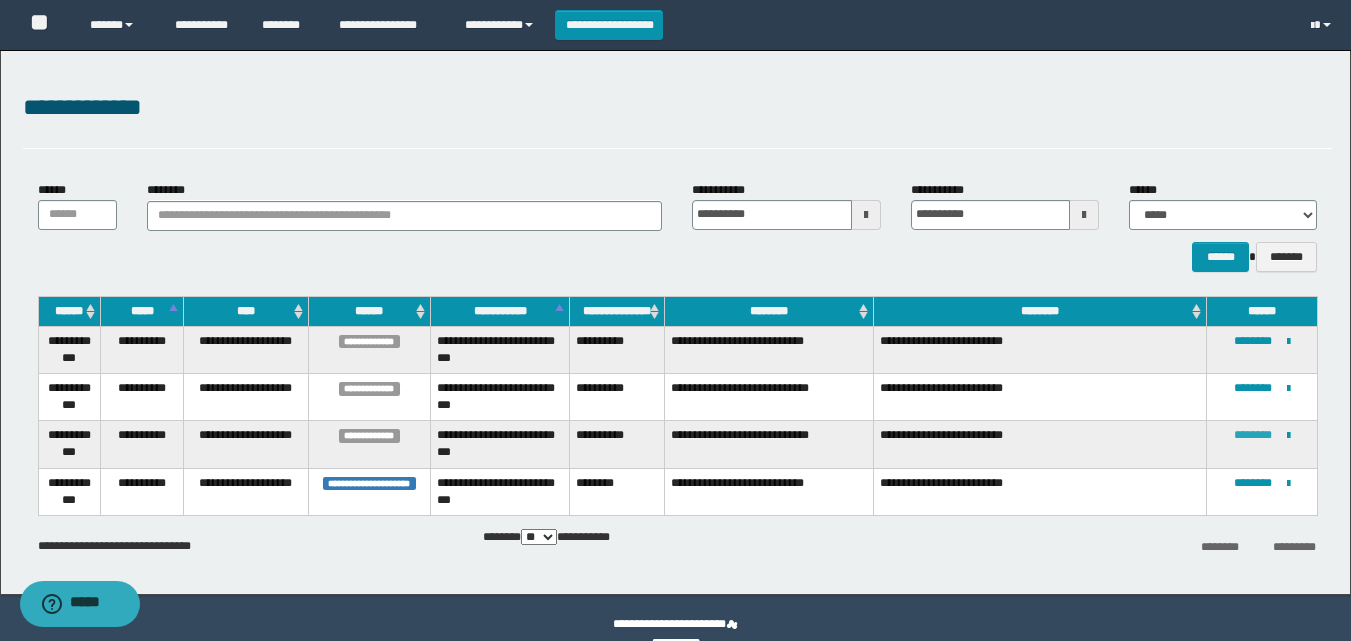 click on "********" at bounding box center (1253, 435) 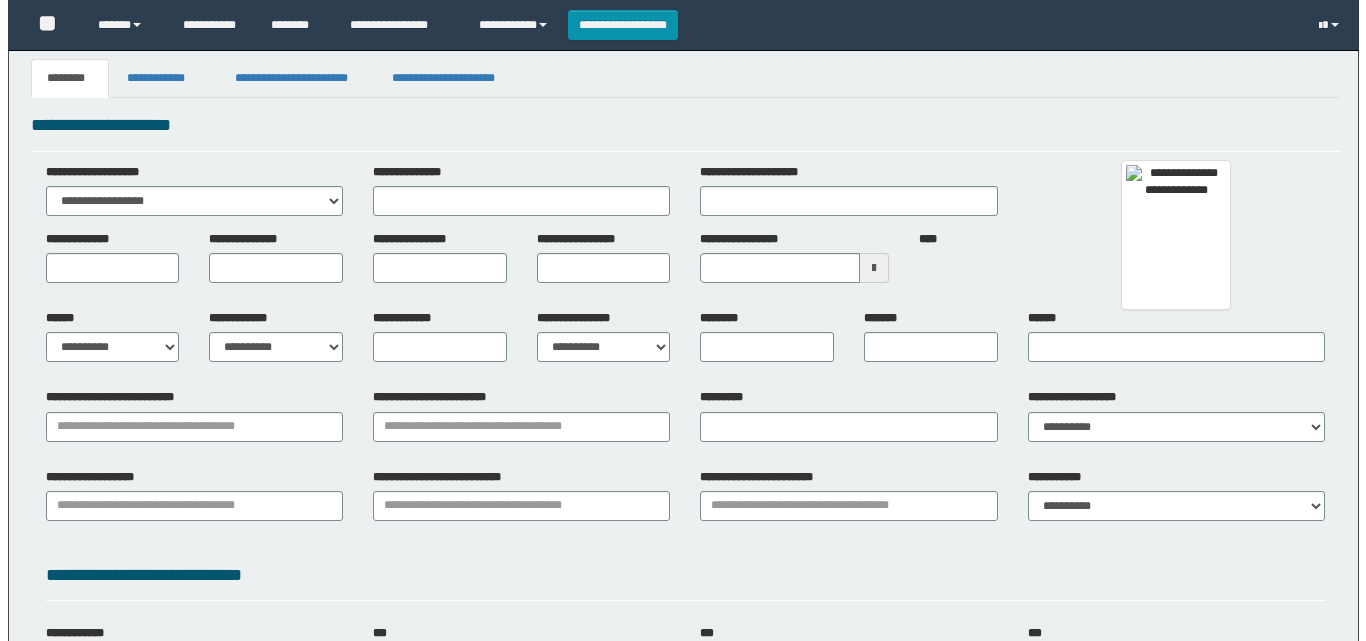 scroll, scrollTop: 0, scrollLeft: 0, axis: both 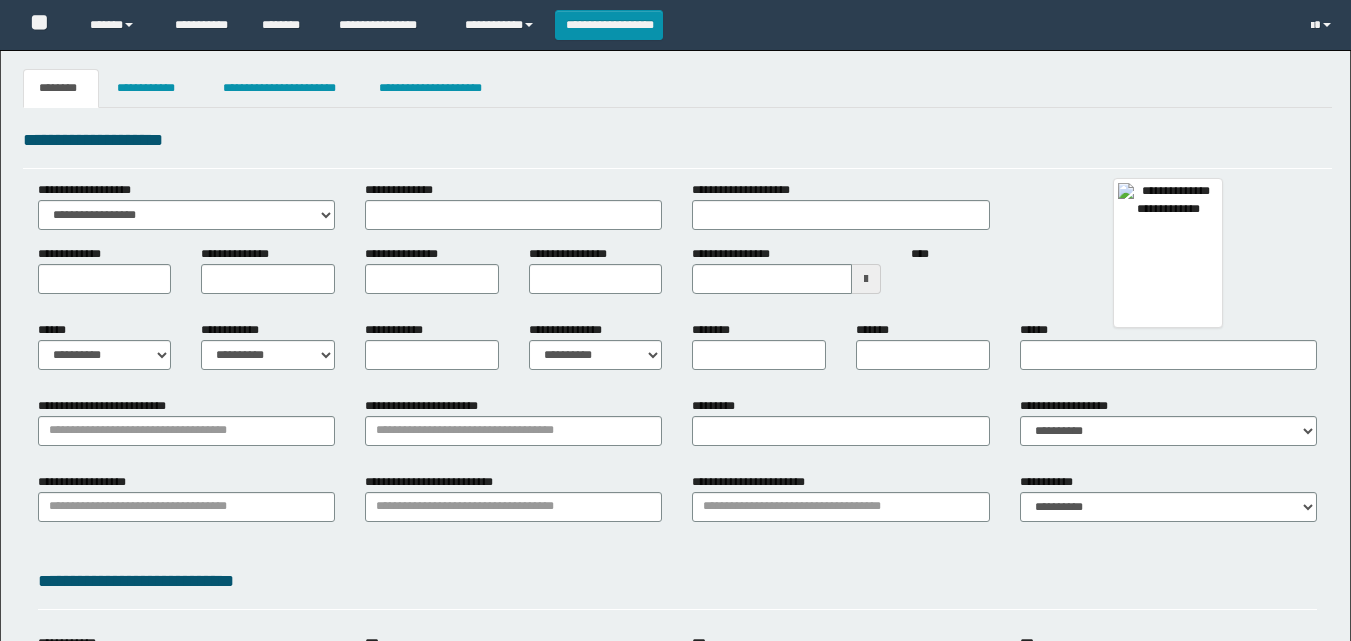 type 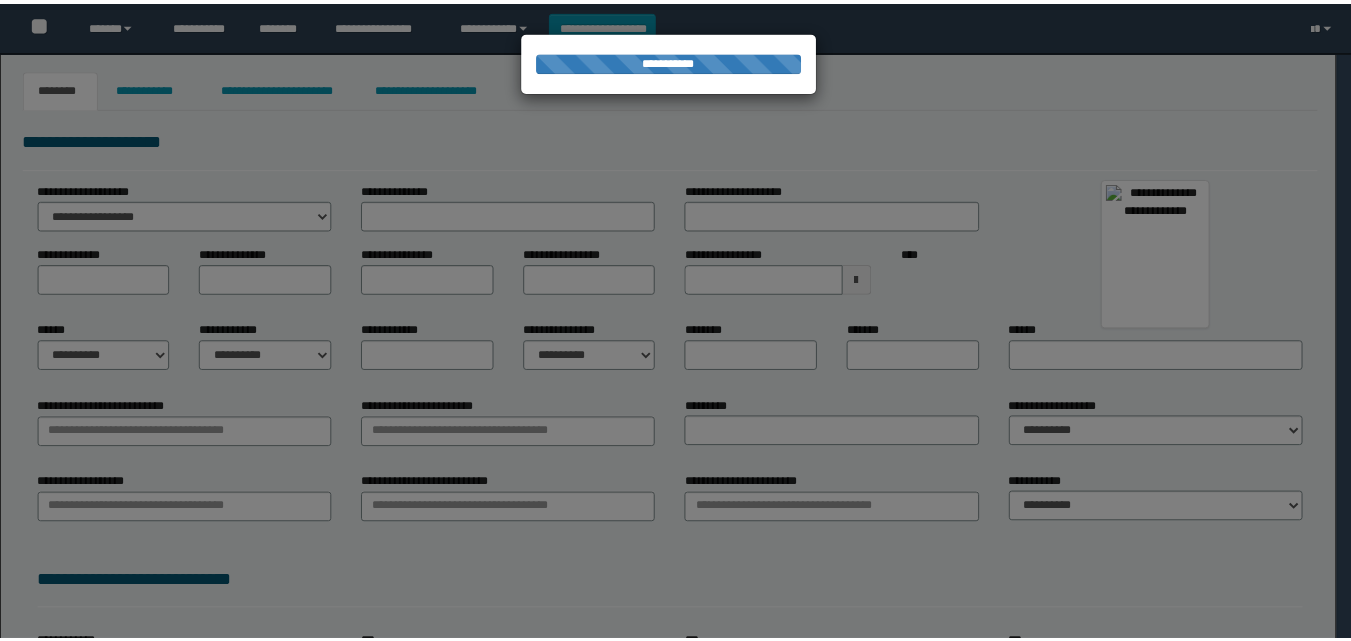scroll, scrollTop: 0, scrollLeft: 0, axis: both 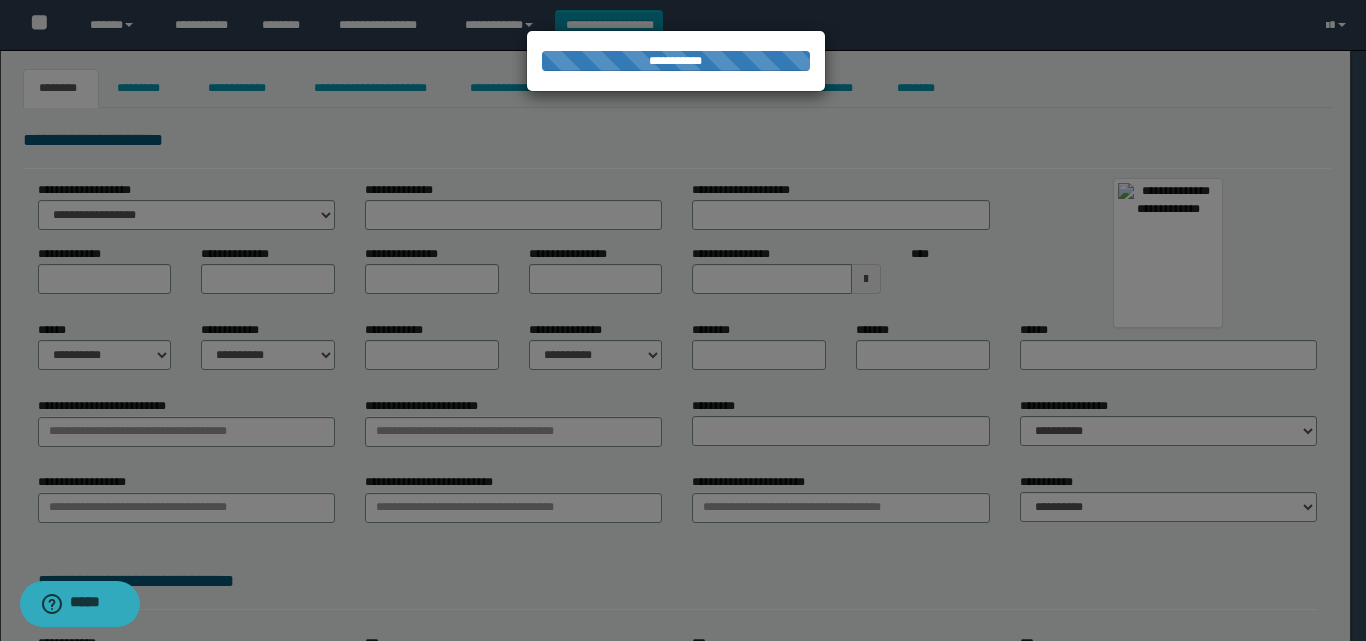 type on "**********" 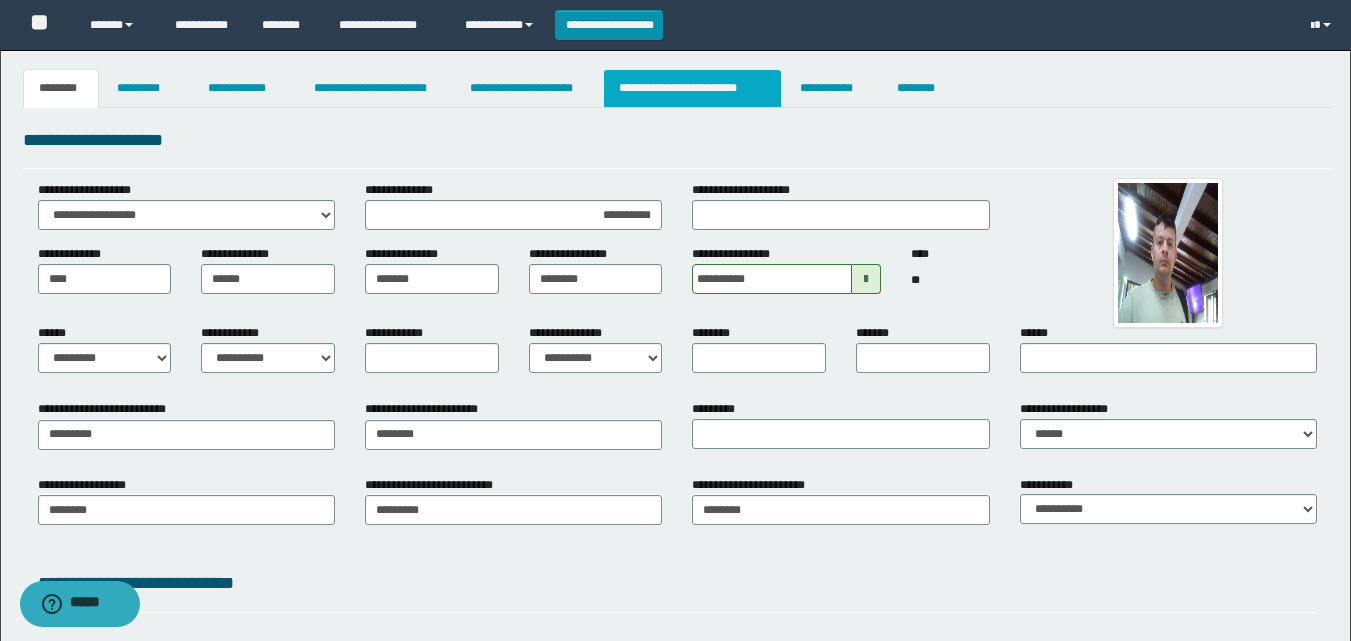 click on "**********" at bounding box center [693, 88] 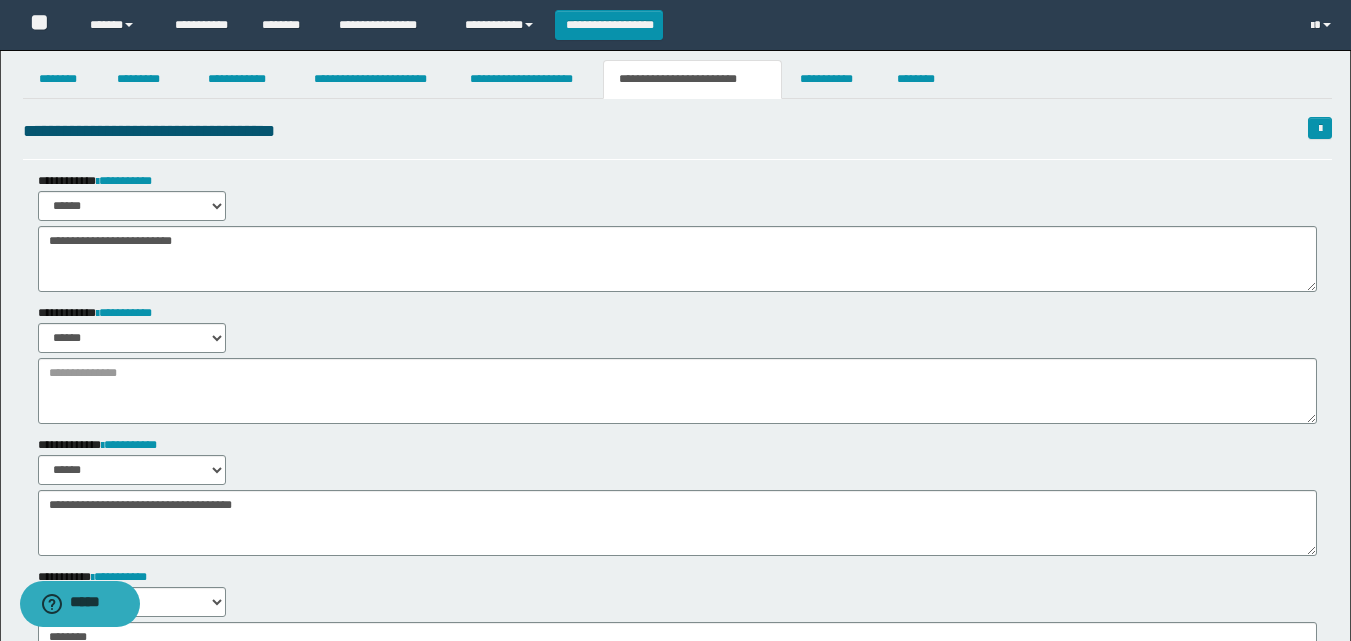 scroll, scrollTop: 0, scrollLeft: 0, axis: both 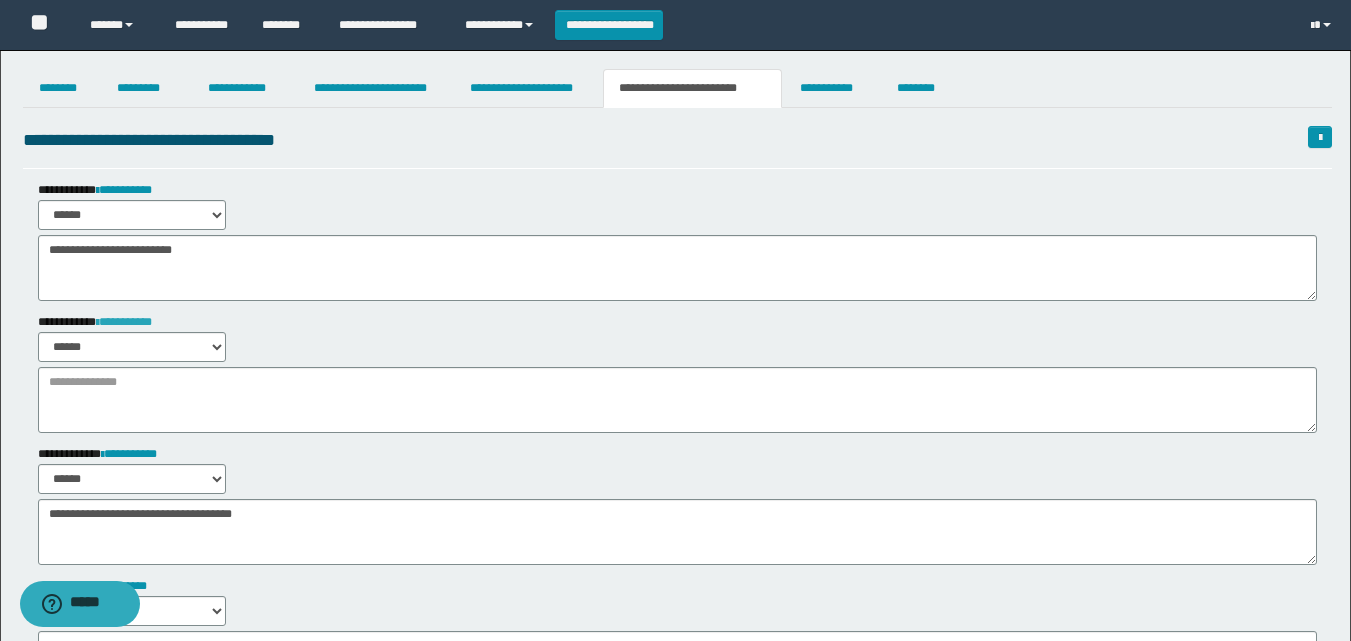 click on "**********" at bounding box center [124, 322] 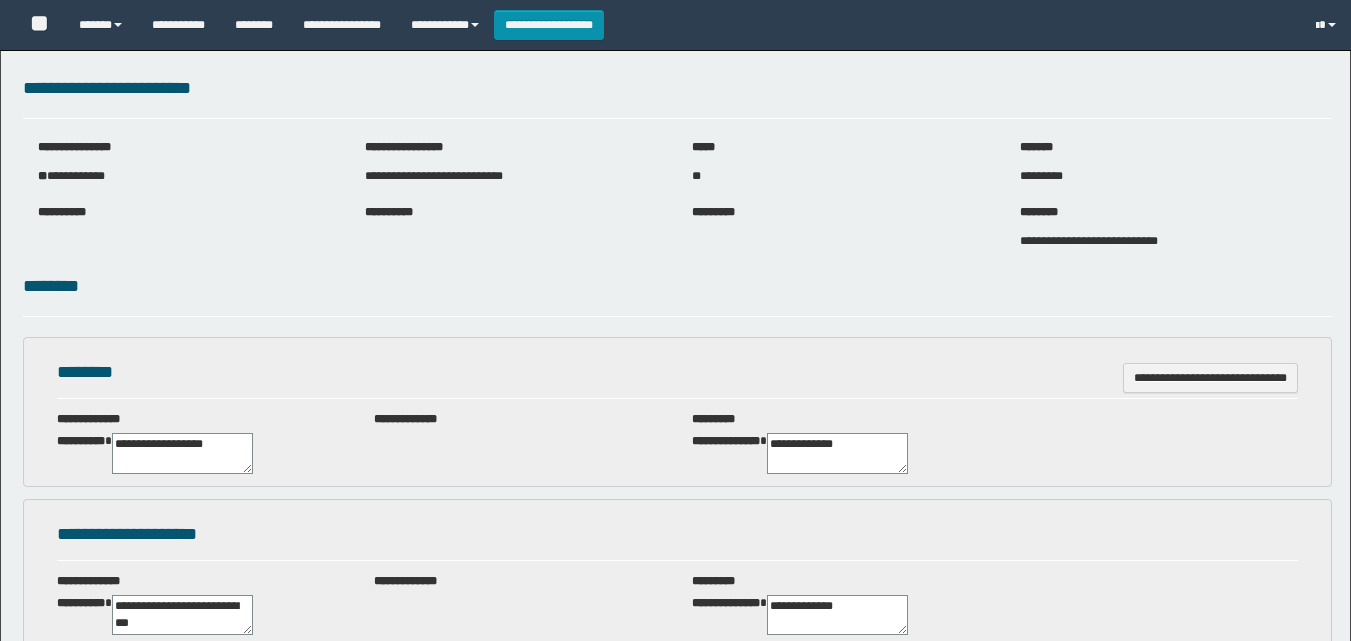 scroll, scrollTop: 0, scrollLeft: 0, axis: both 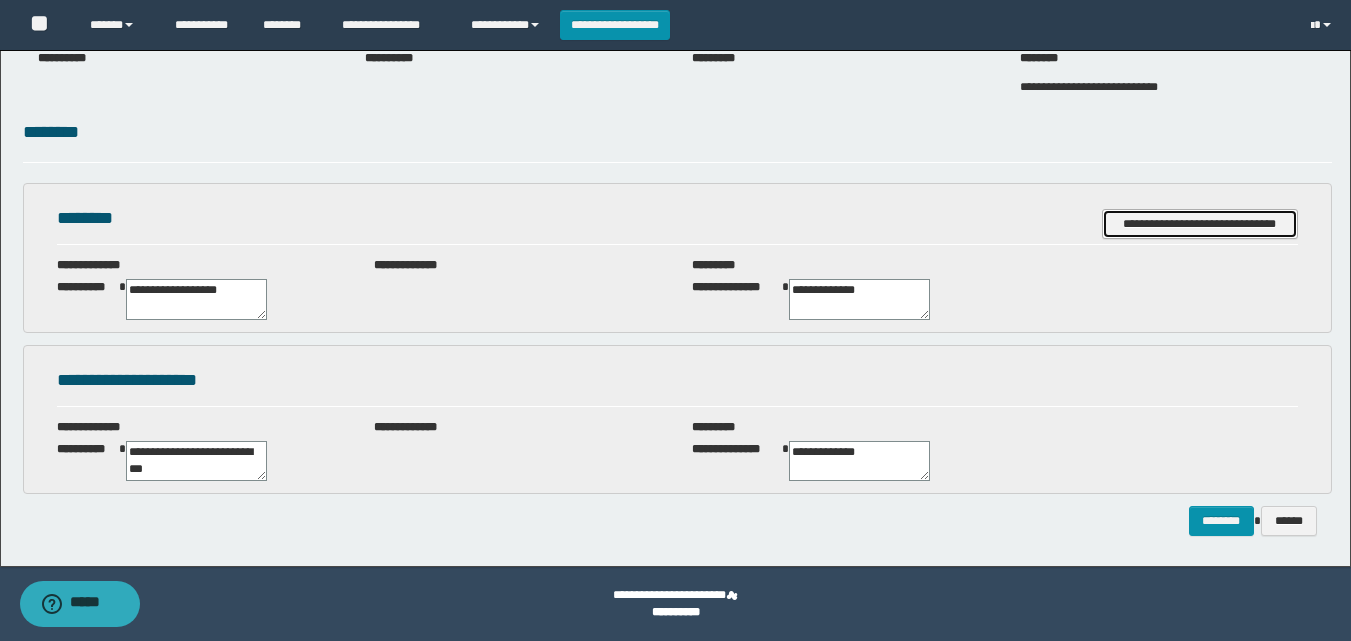 click on "**********" at bounding box center (1200, 224) 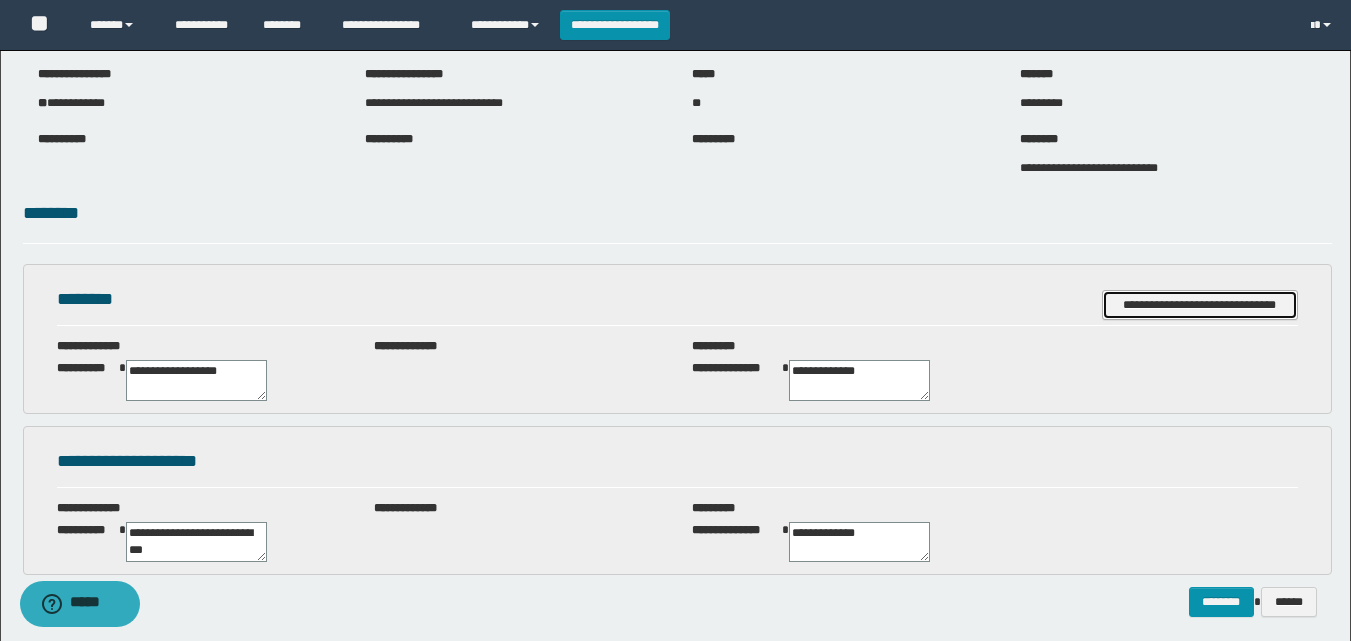 scroll, scrollTop: 0, scrollLeft: 0, axis: both 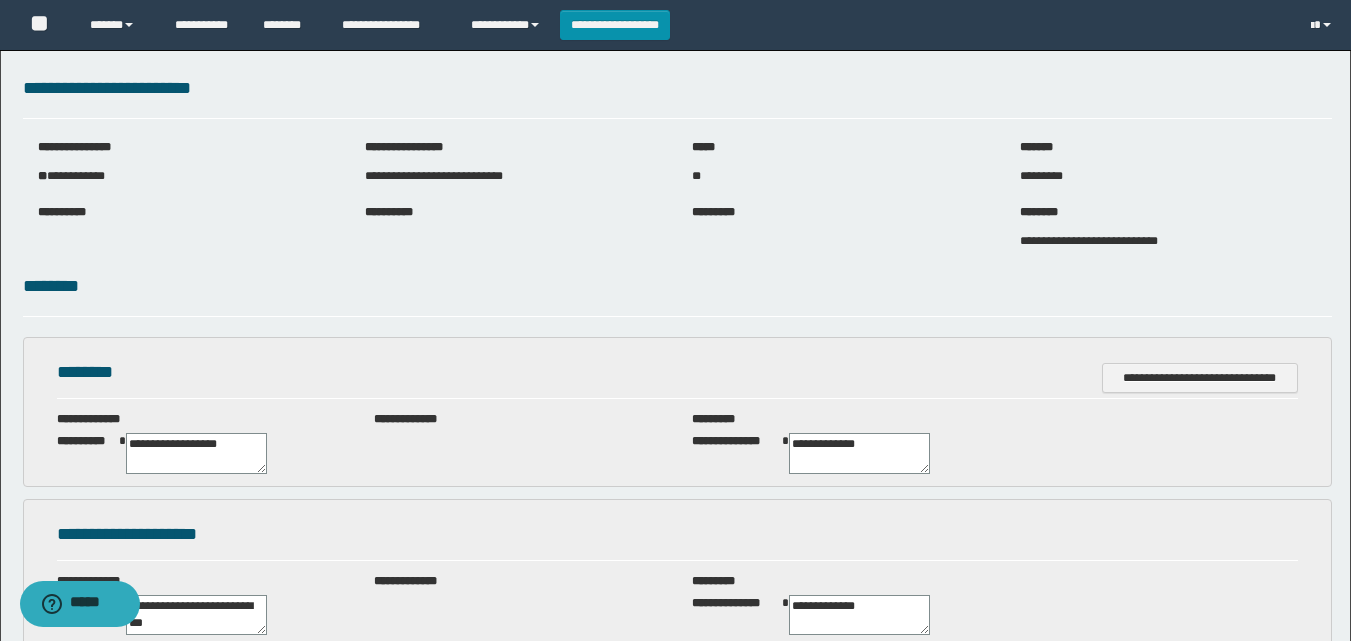 click on "*********" at bounding box center [840, 222] 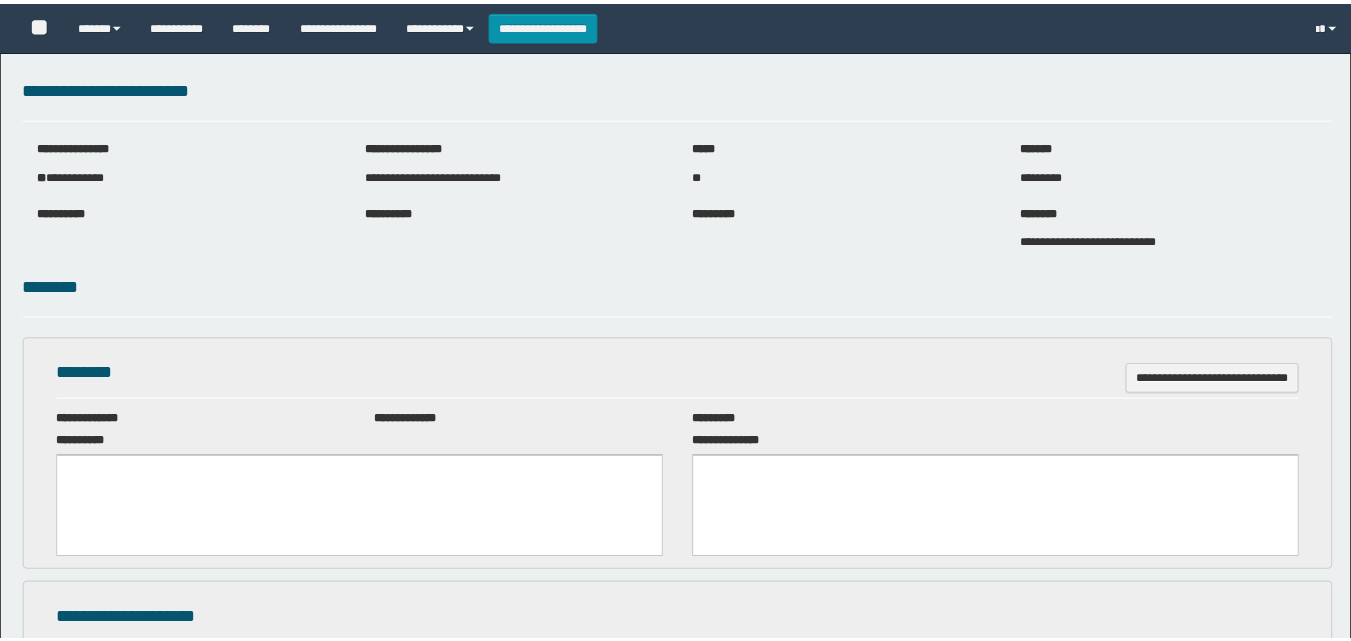scroll, scrollTop: 0, scrollLeft: 0, axis: both 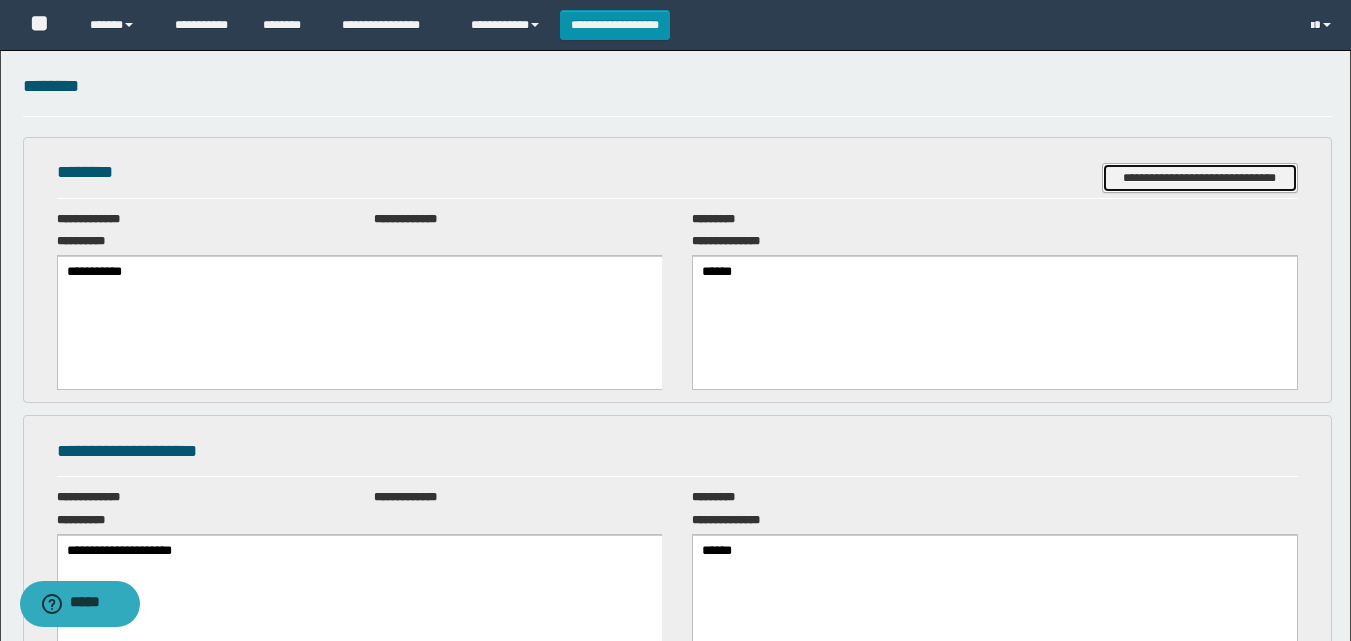 click on "**********" at bounding box center [1200, 178] 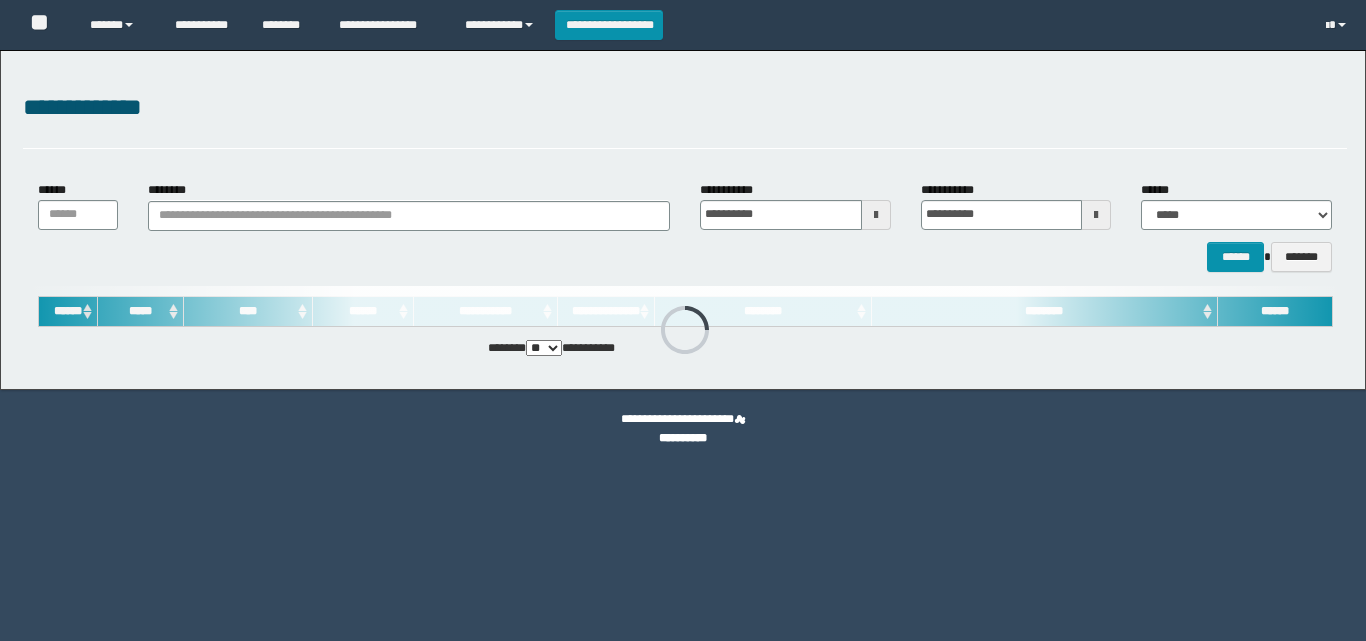 scroll, scrollTop: 0, scrollLeft: 0, axis: both 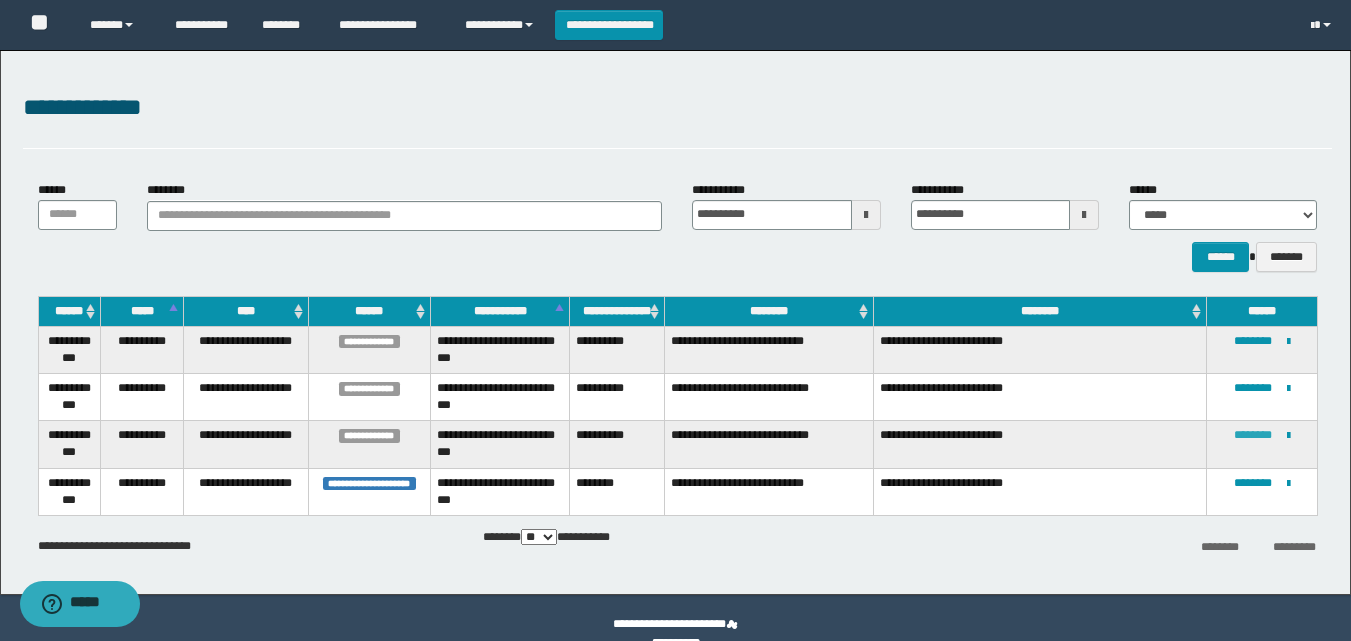 click on "********" at bounding box center [1253, 435] 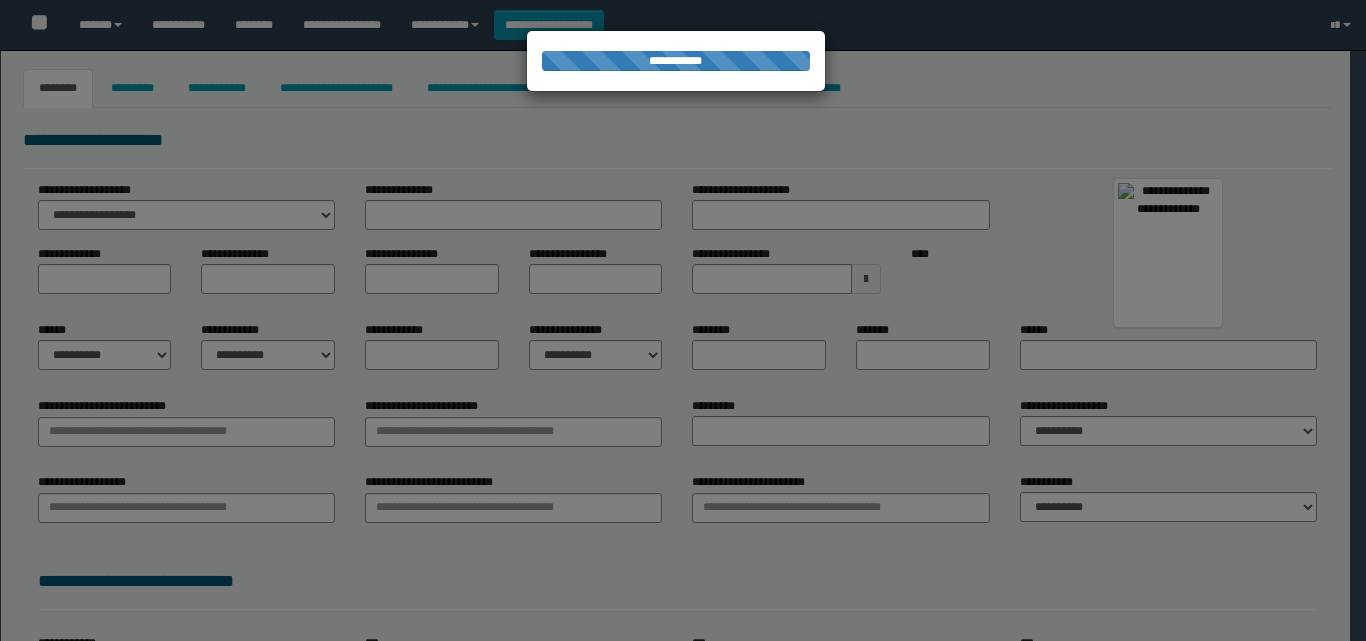 type on "****" 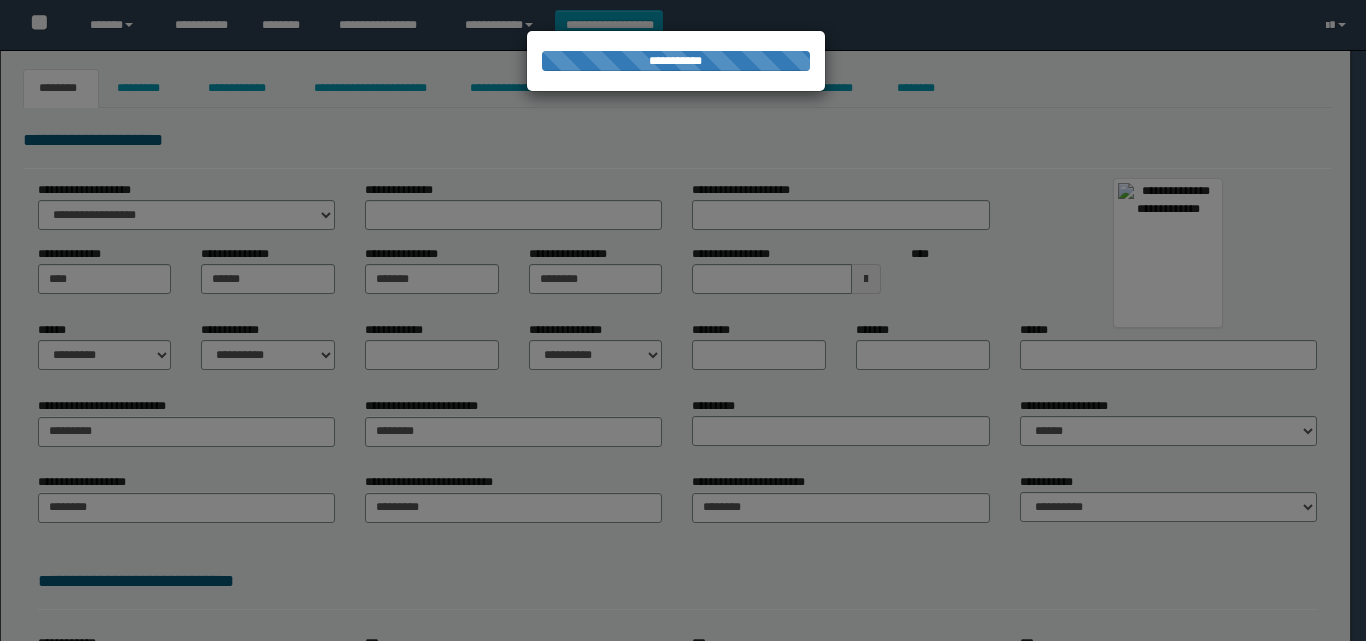 scroll, scrollTop: 0, scrollLeft: 0, axis: both 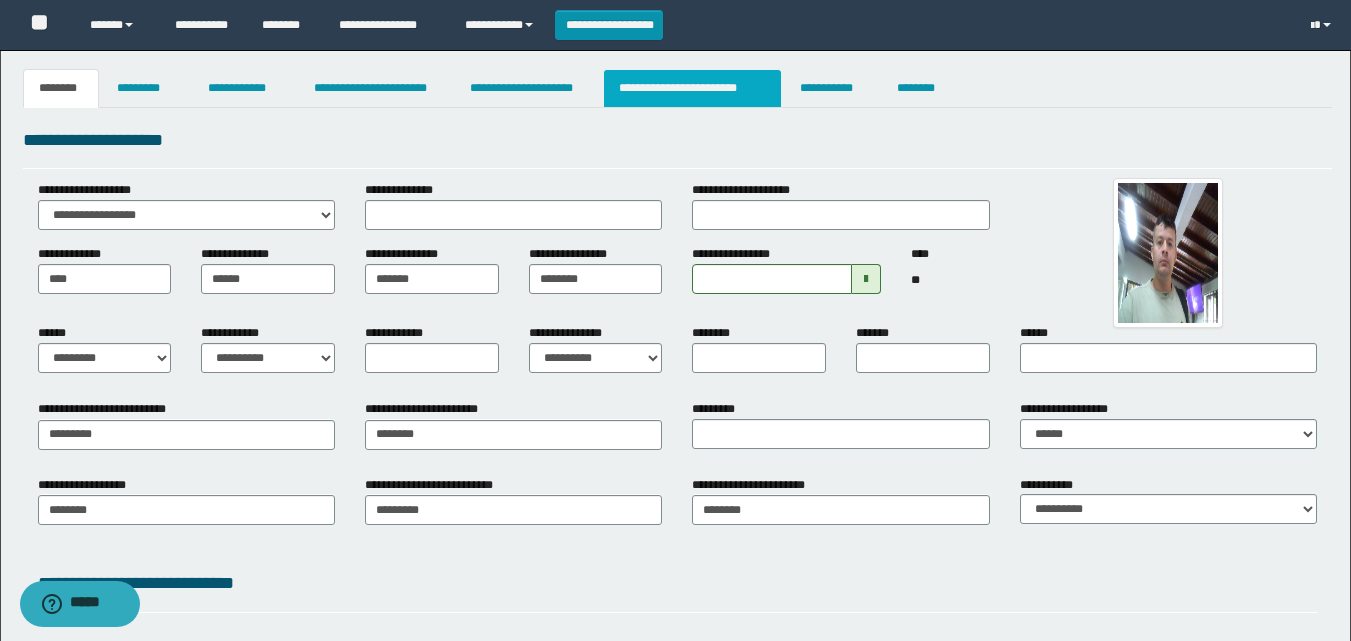 click on "**********" at bounding box center [693, 88] 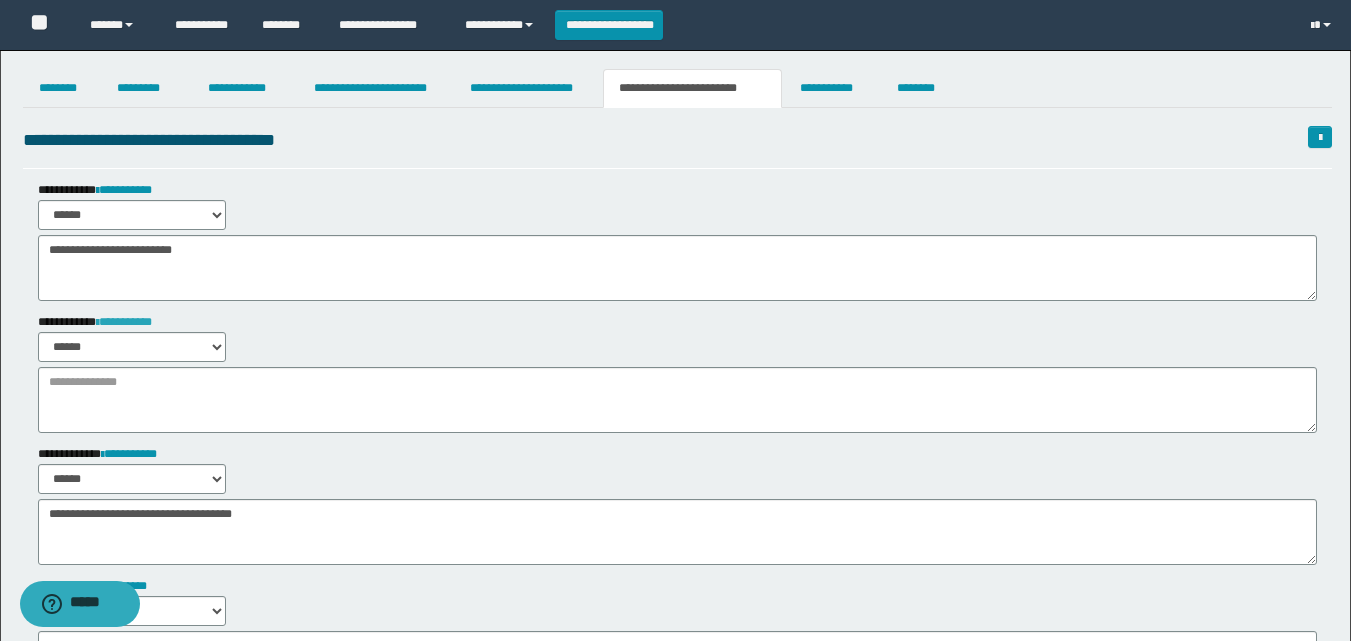 click on "**********" at bounding box center (124, 322) 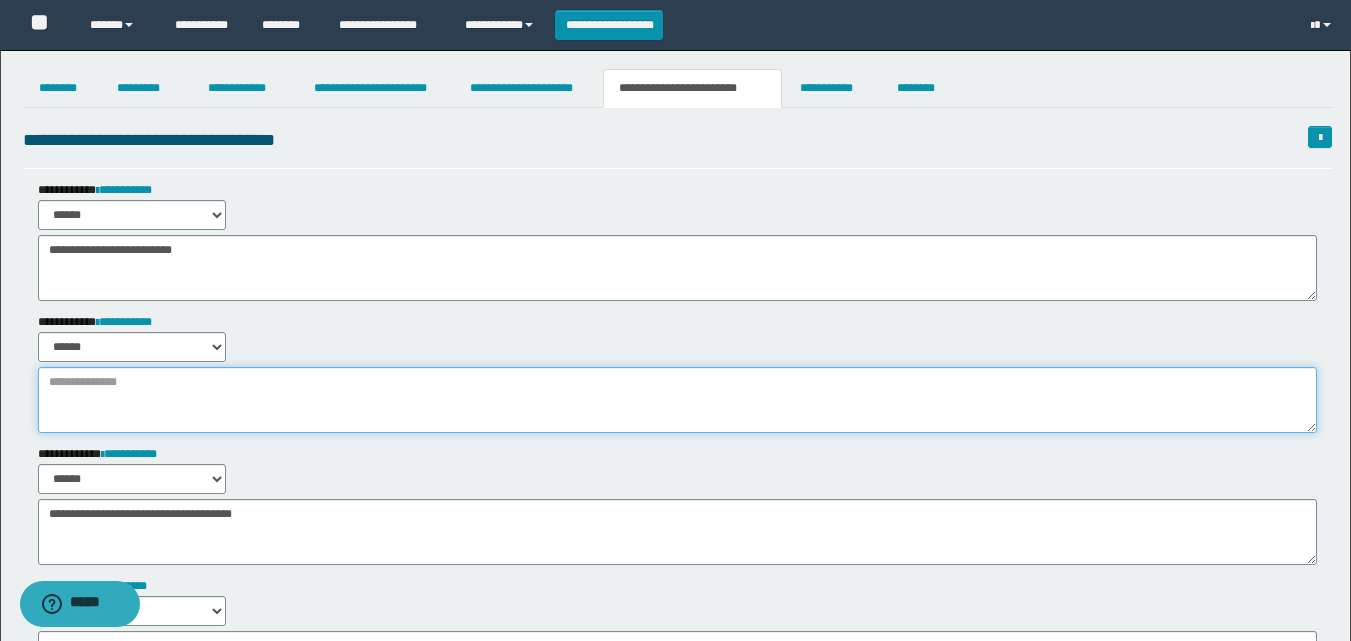 click at bounding box center [677, 400] 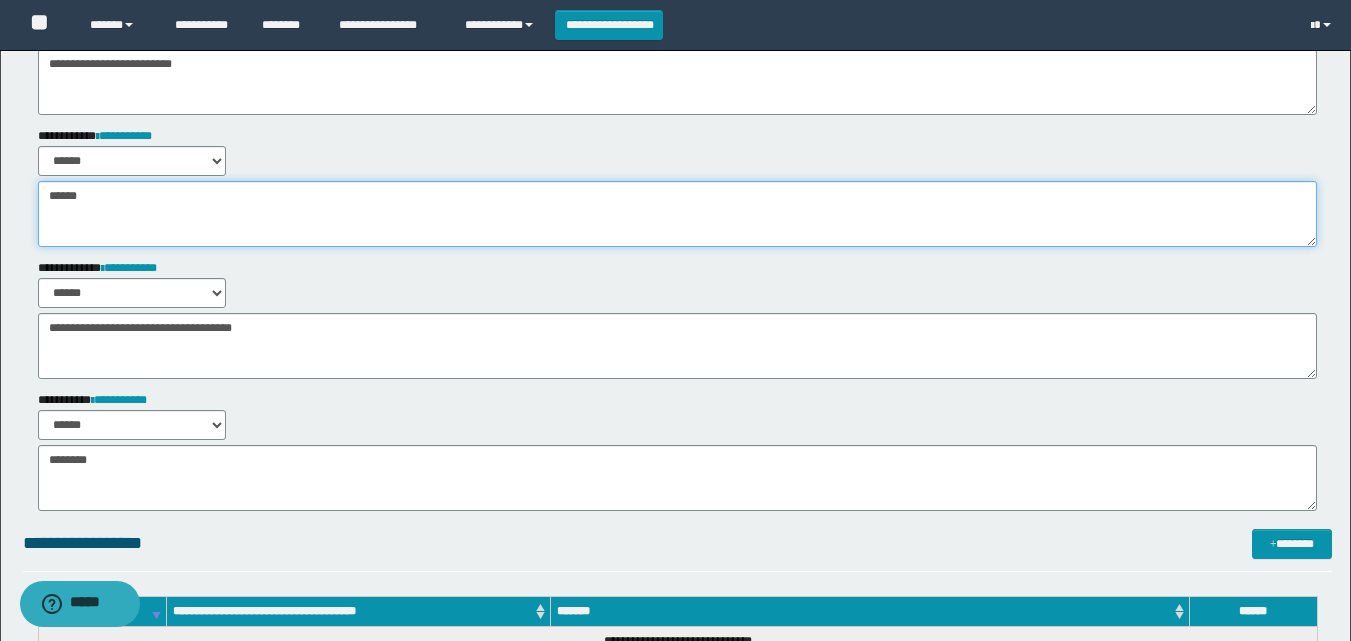 scroll, scrollTop: 200, scrollLeft: 0, axis: vertical 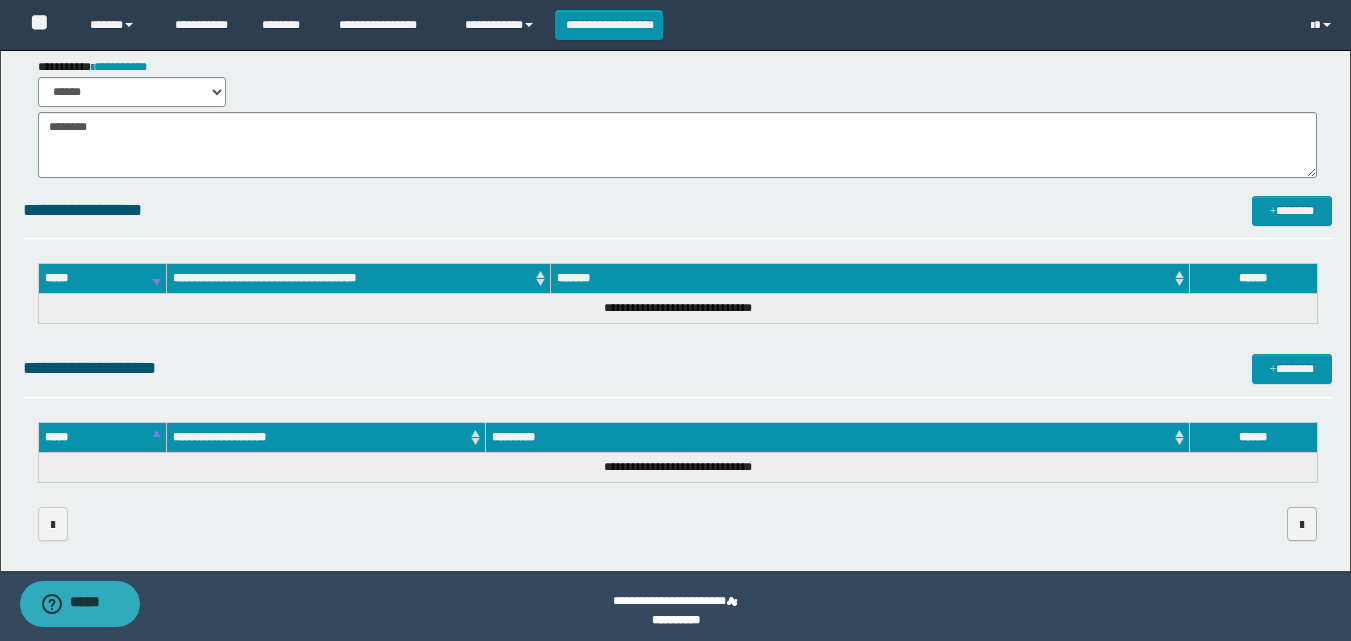 type on "******" 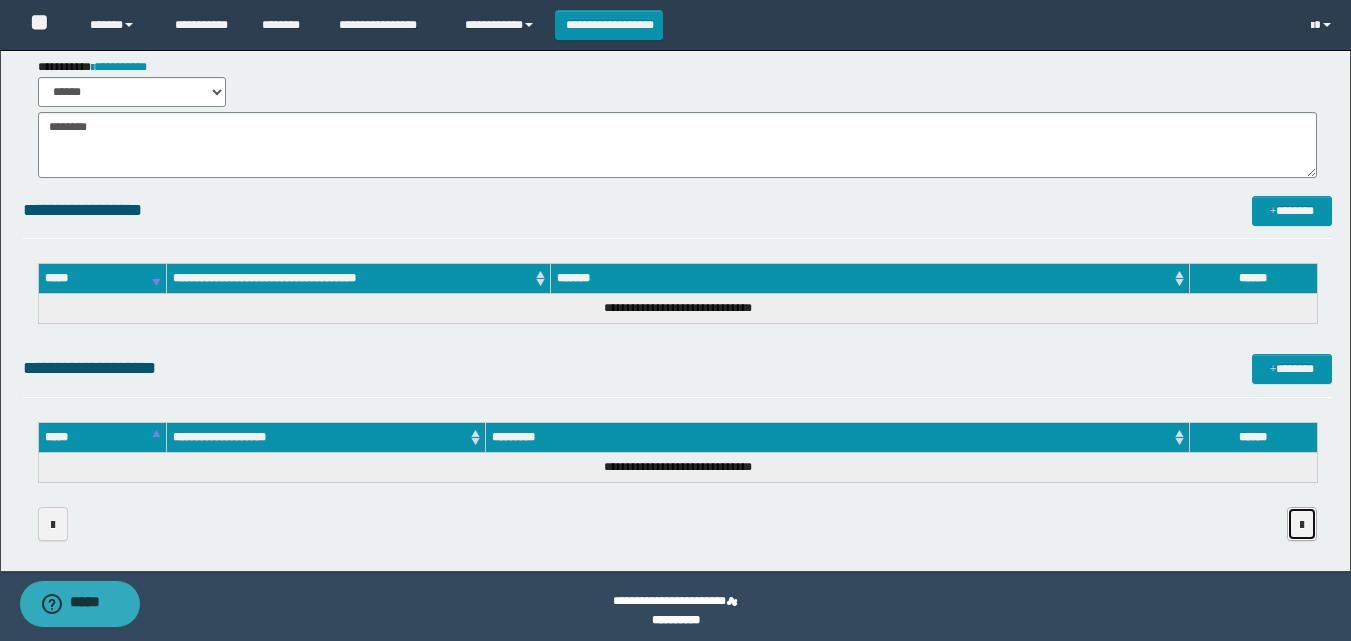 click at bounding box center (1302, 525) 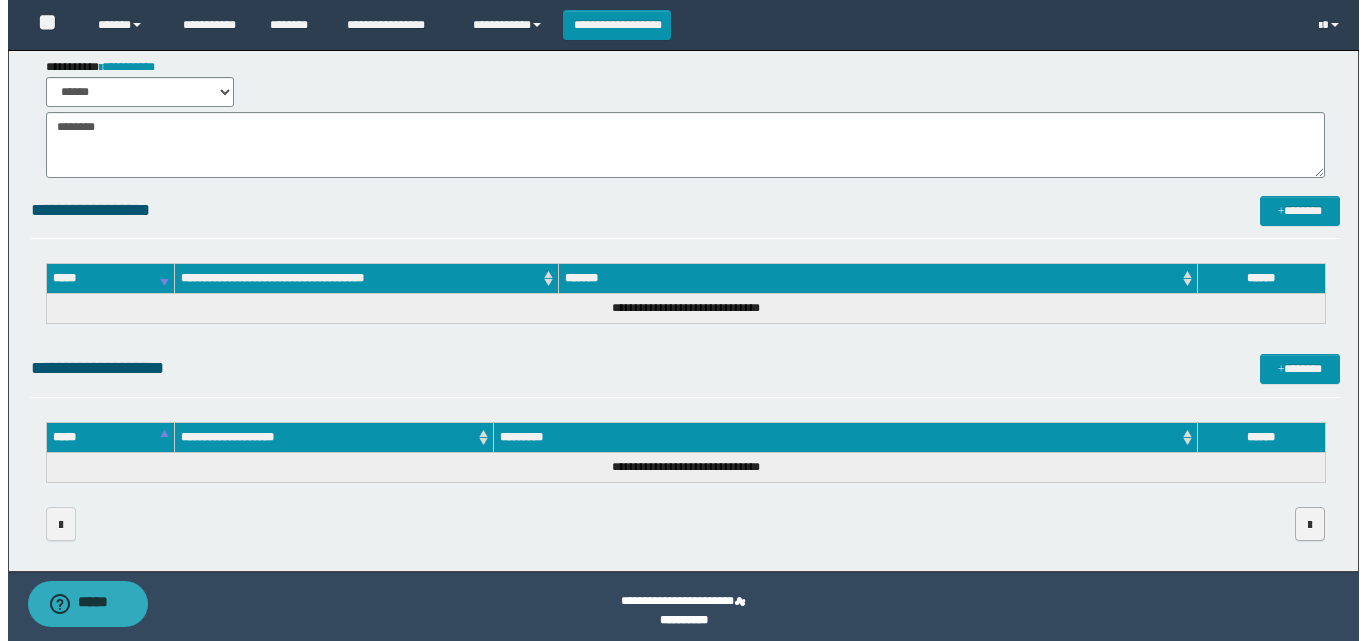 scroll, scrollTop: 0, scrollLeft: 0, axis: both 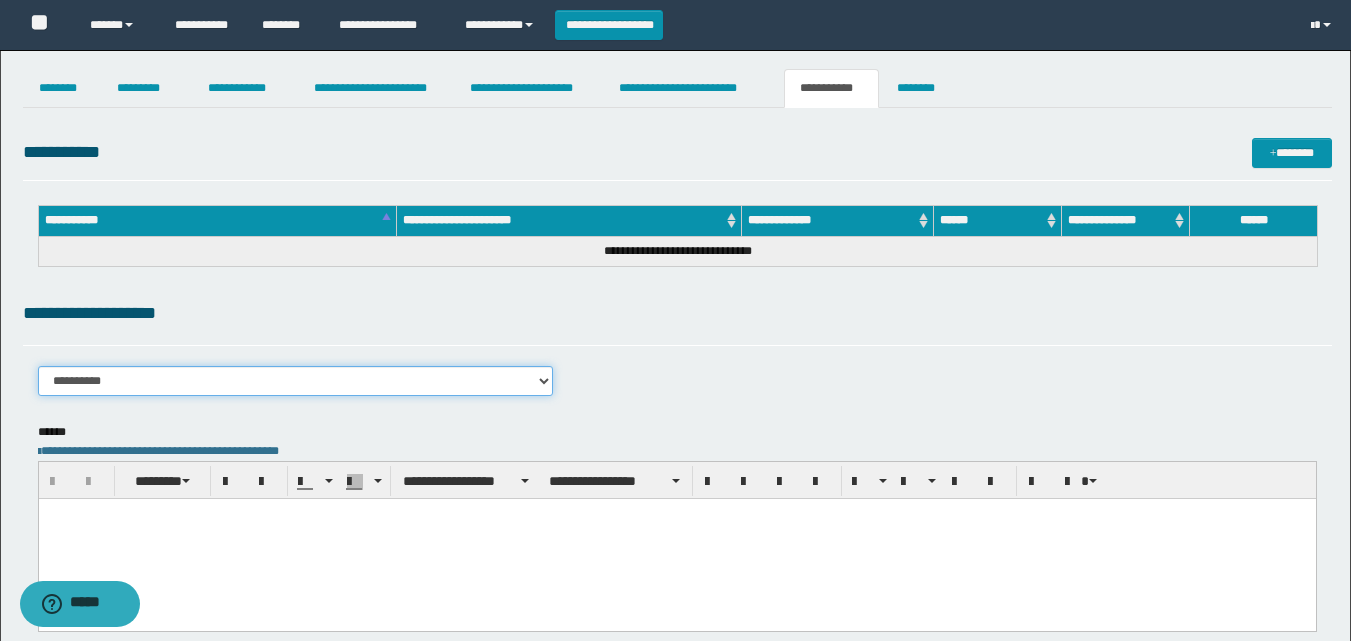 click on "**********" at bounding box center [296, 381] 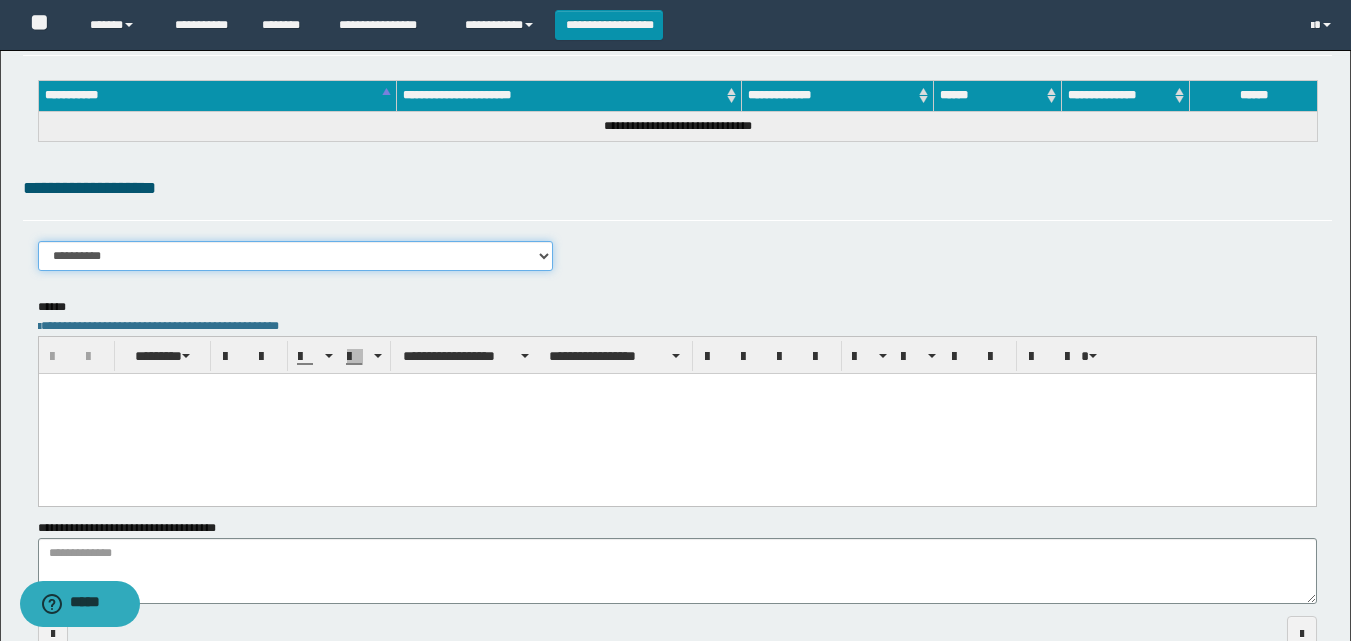 click on "**********" at bounding box center (296, 256) 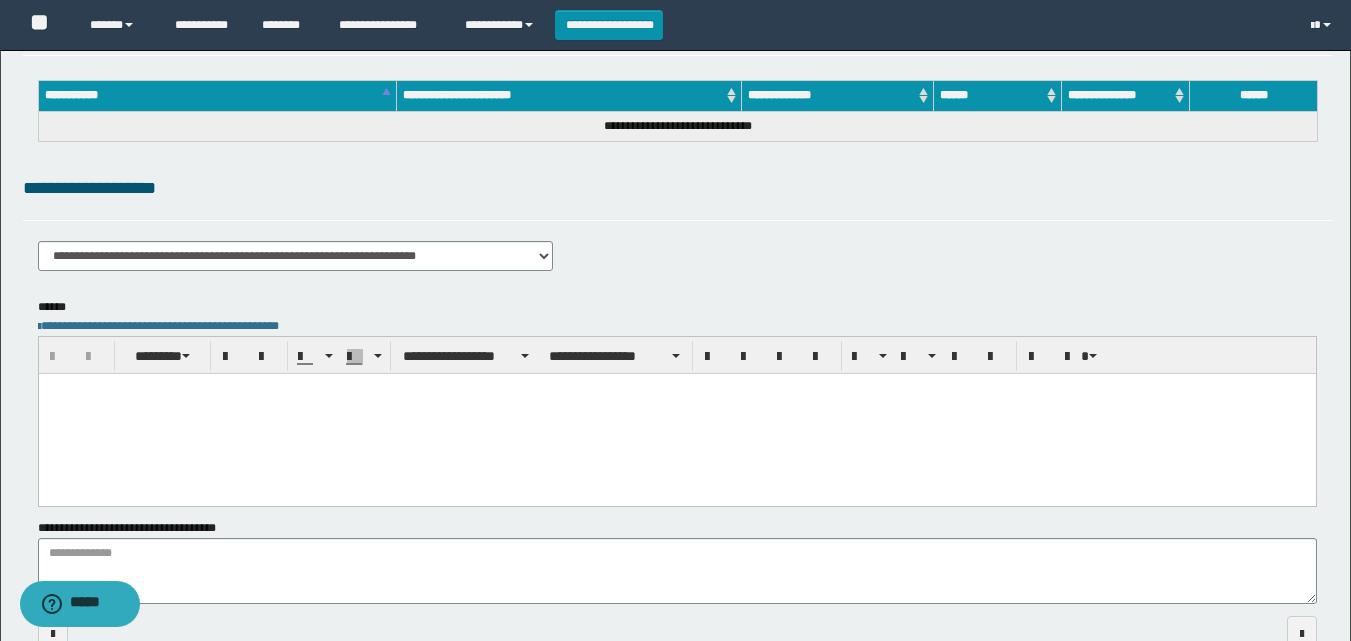 click at bounding box center [676, 413] 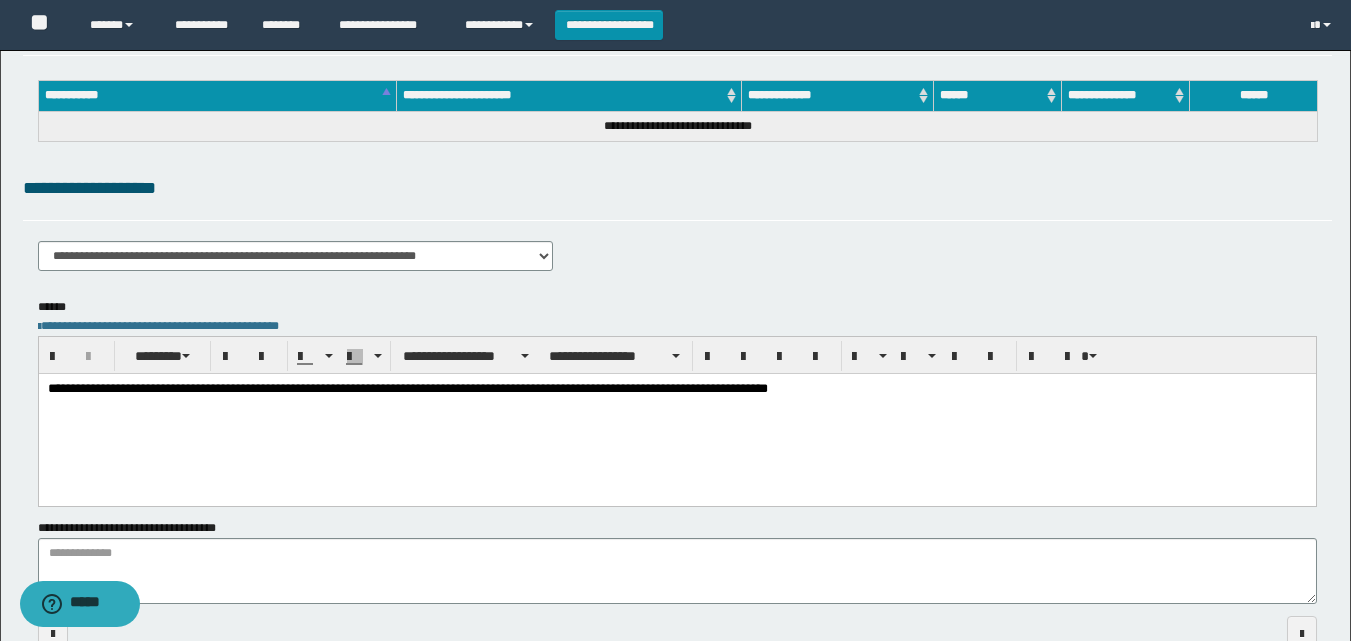 click on "**********" at bounding box center [676, 389] 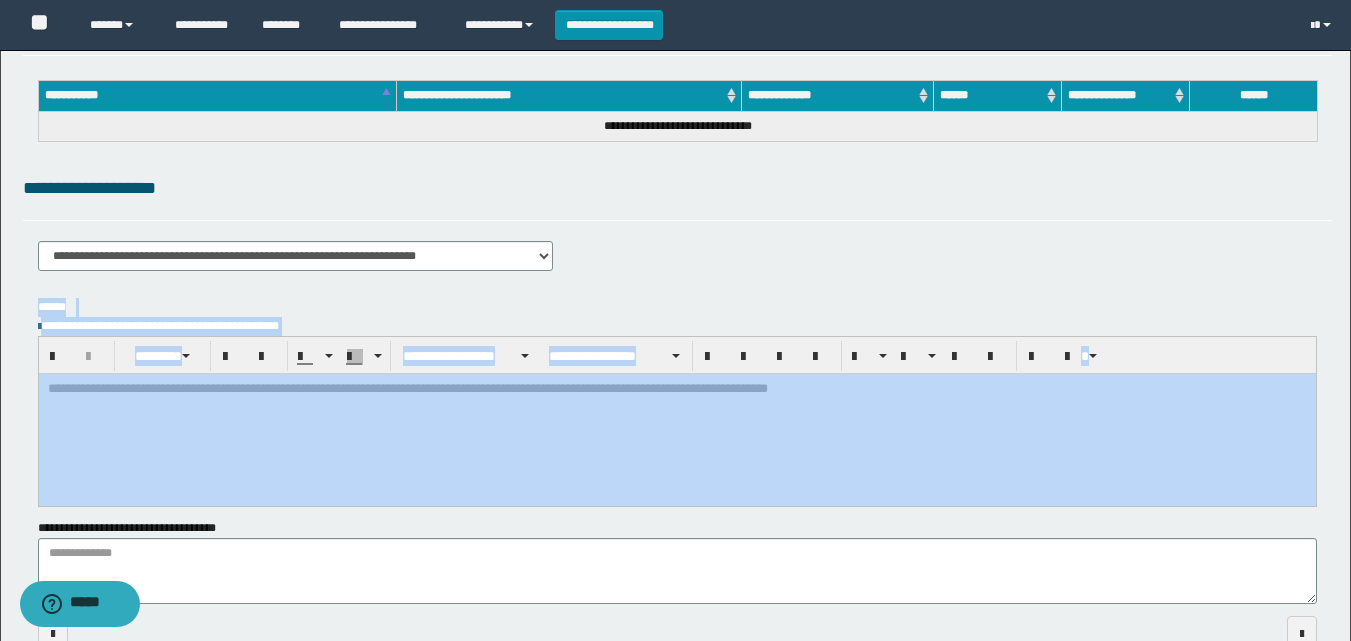 click on "**********" at bounding box center (675, 195) 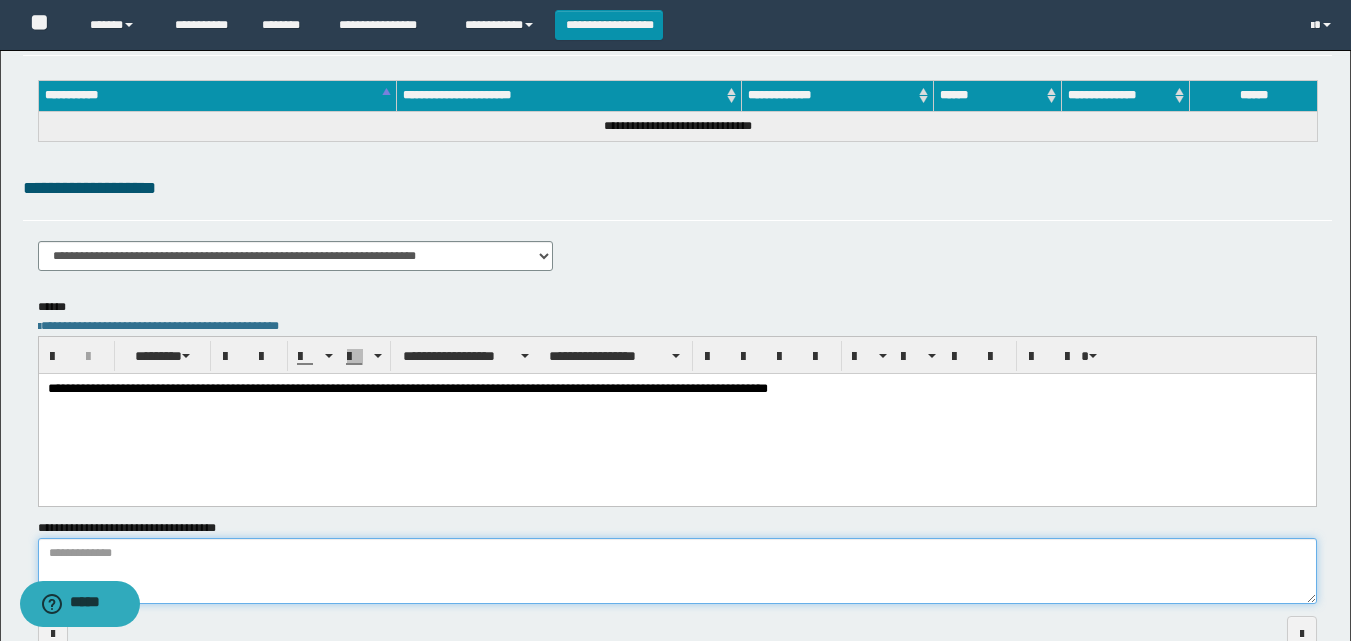 click on "**********" at bounding box center [677, 571] 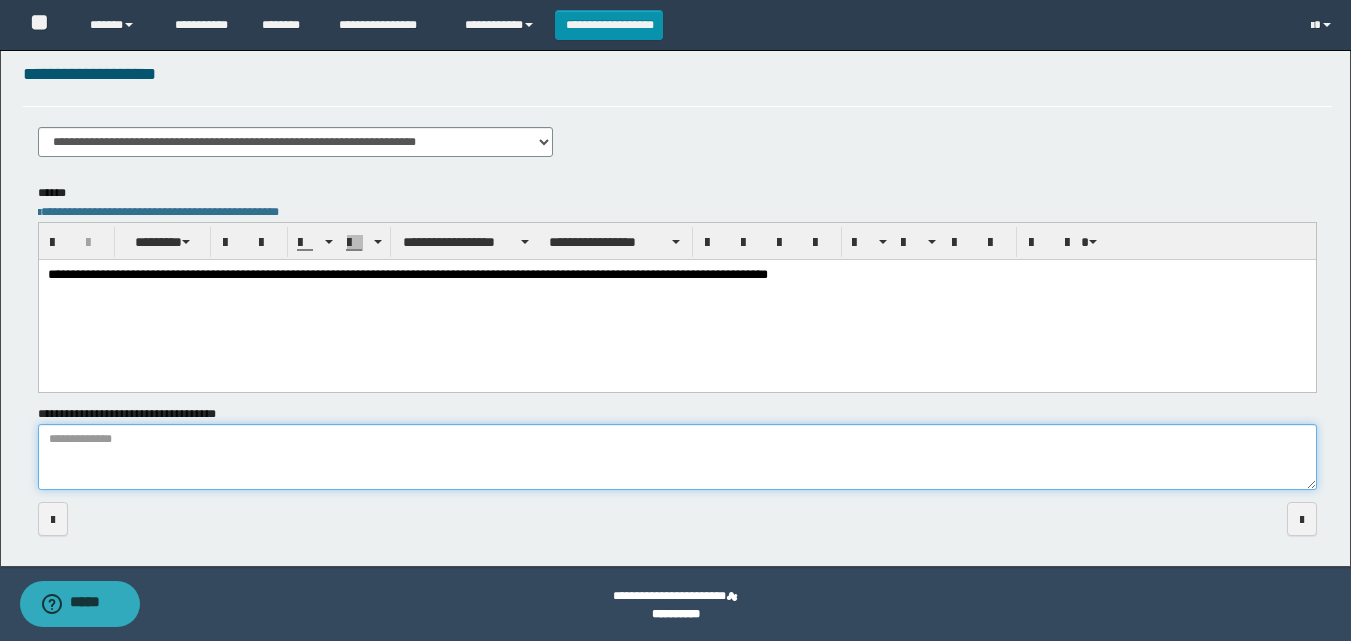 scroll, scrollTop: 242, scrollLeft: 0, axis: vertical 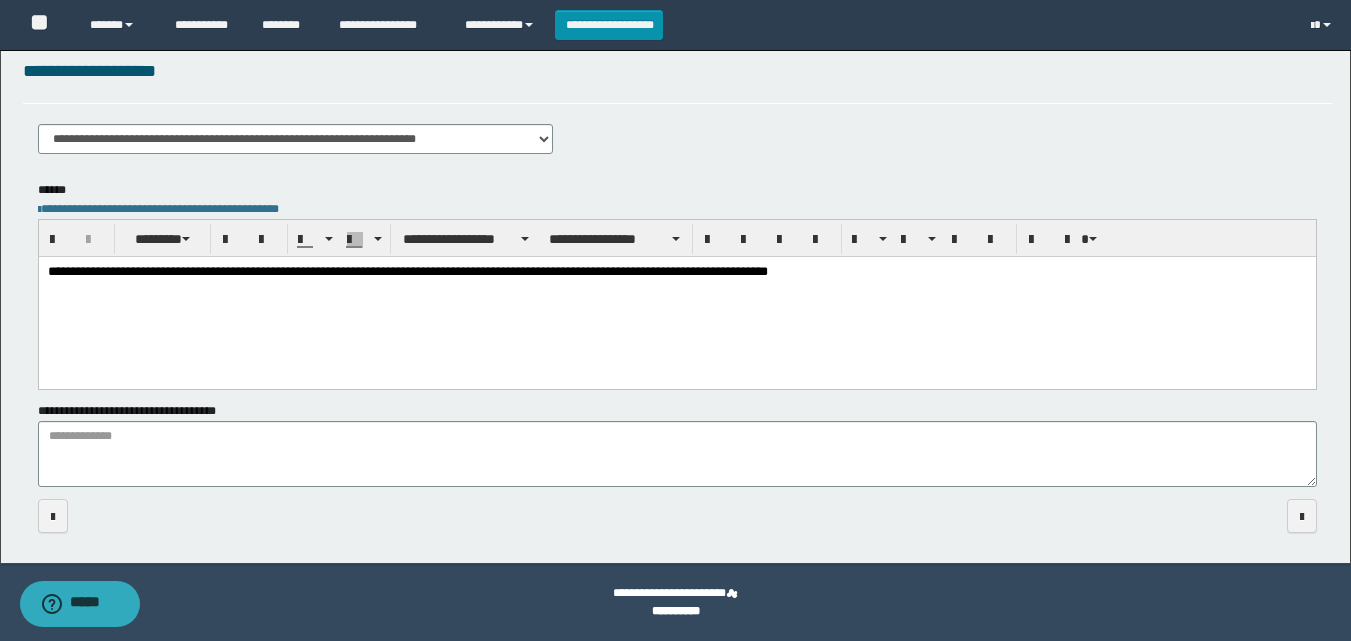 click on "**********" at bounding box center [676, 272] 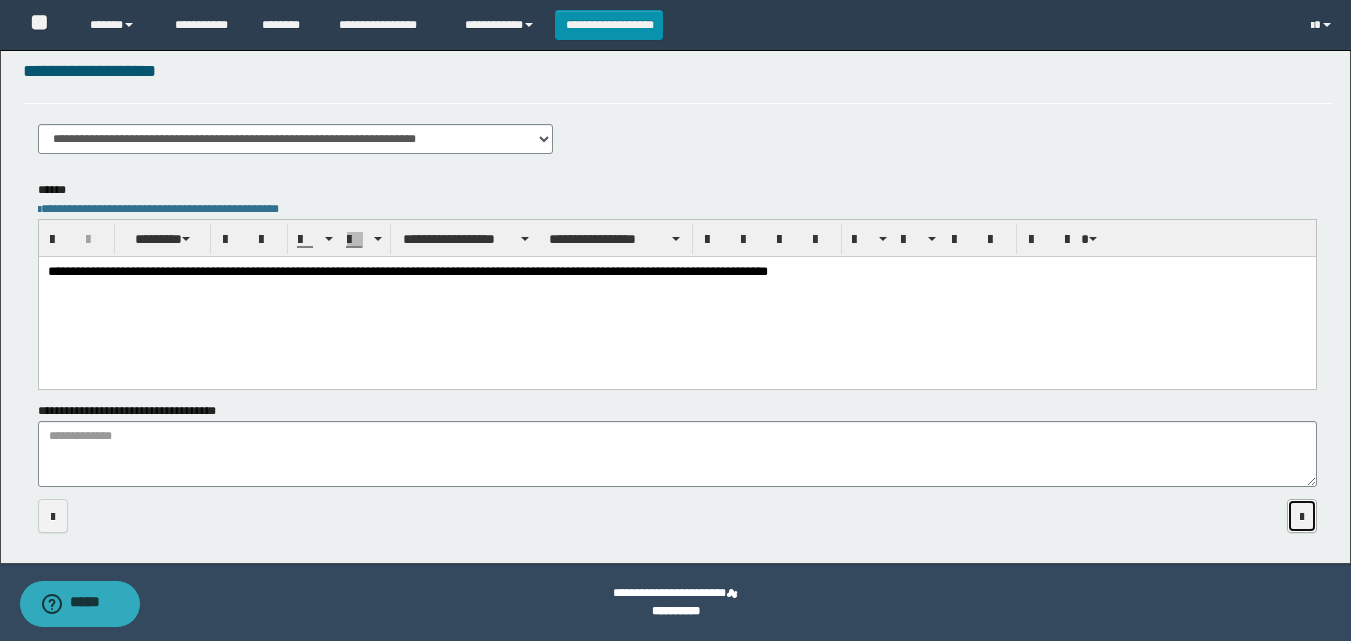 click at bounding box center (1302, 516) 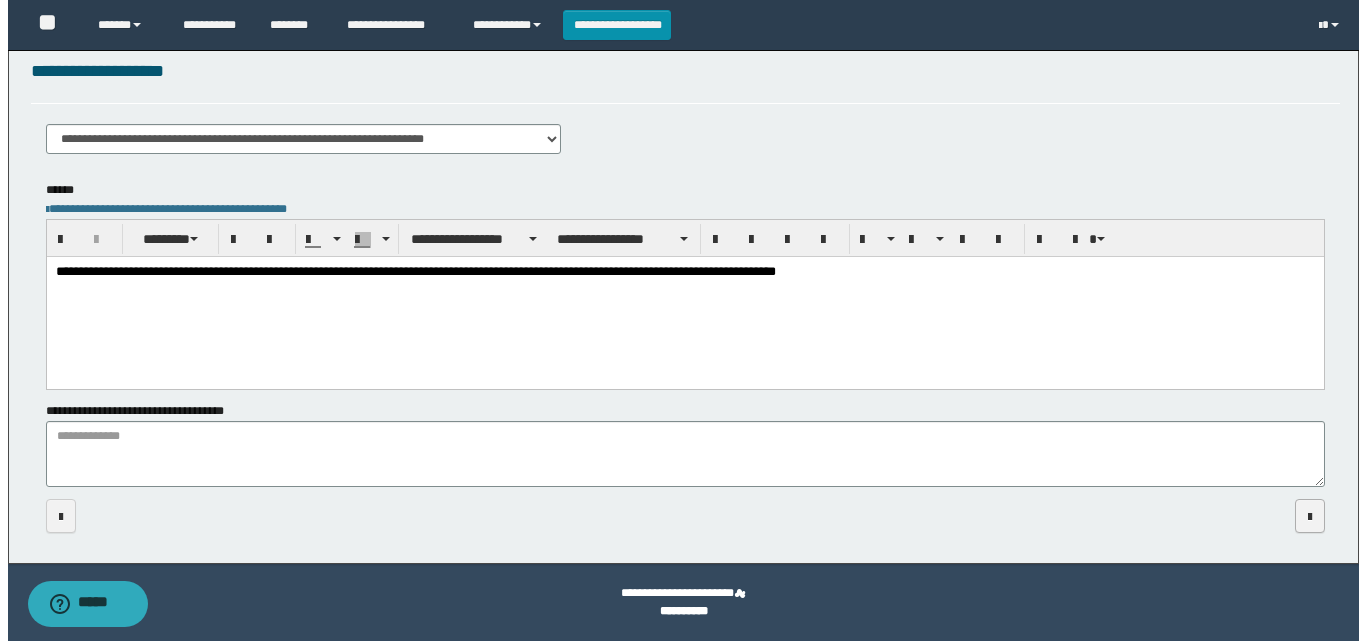 scroll, scrollTop: 0, scrollLeft: 0, axis: both 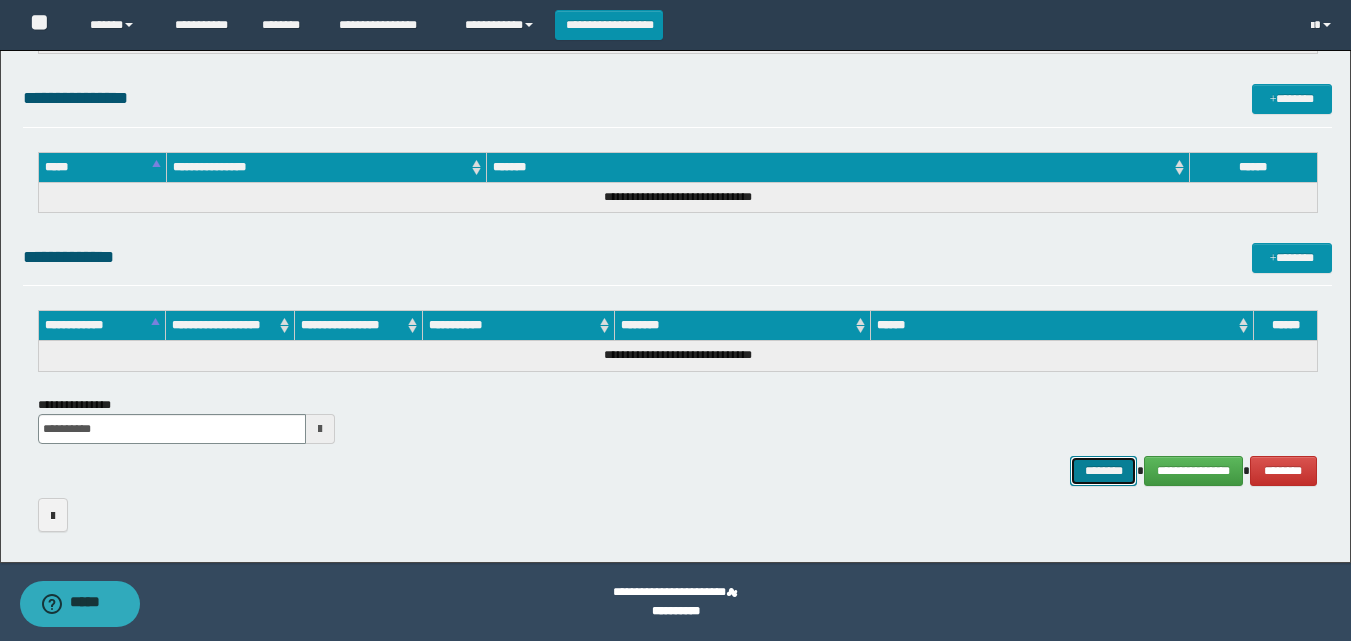 click on "********" at bounding box center [1104, 471] 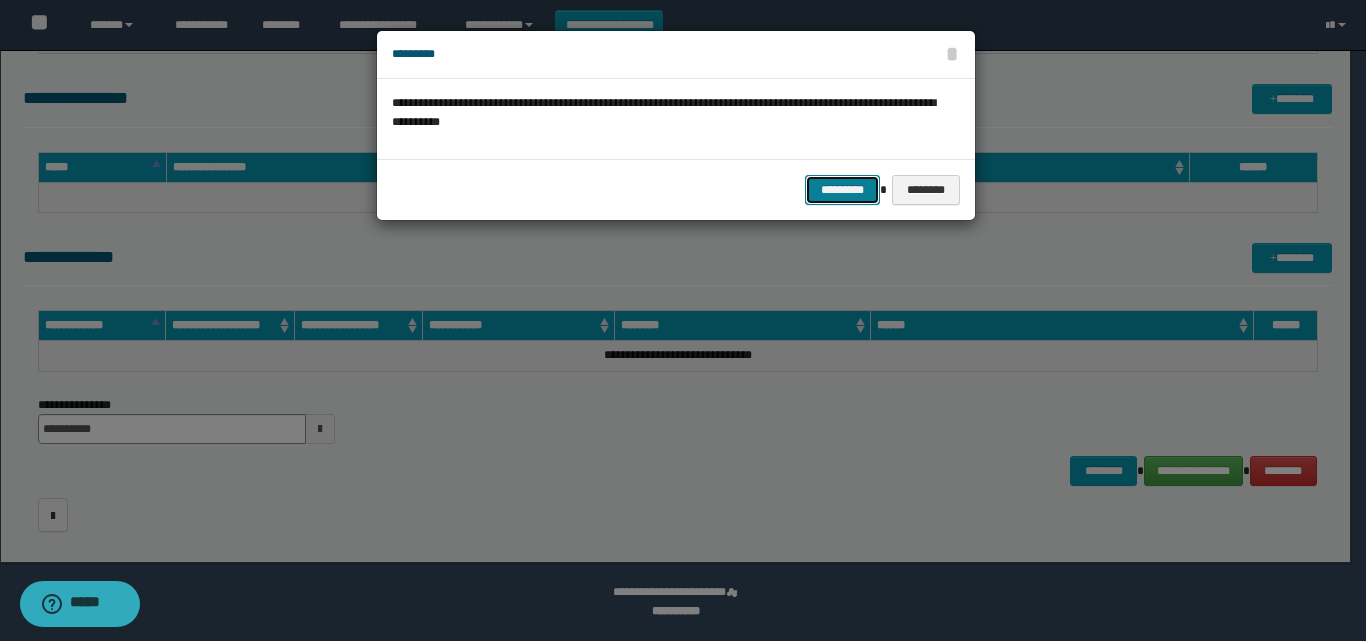 click on "*********" at bounding box center (842, 190) 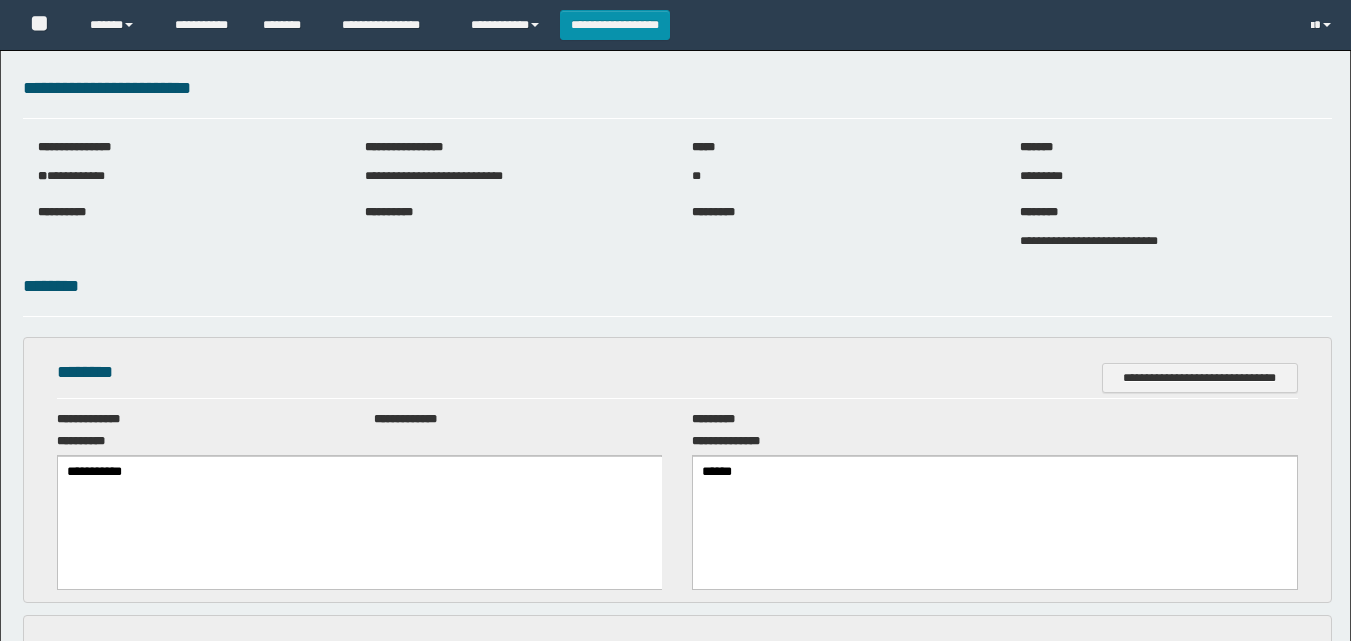 scroll, scrollTop: 0, scrollLeft: 0, axis: both 